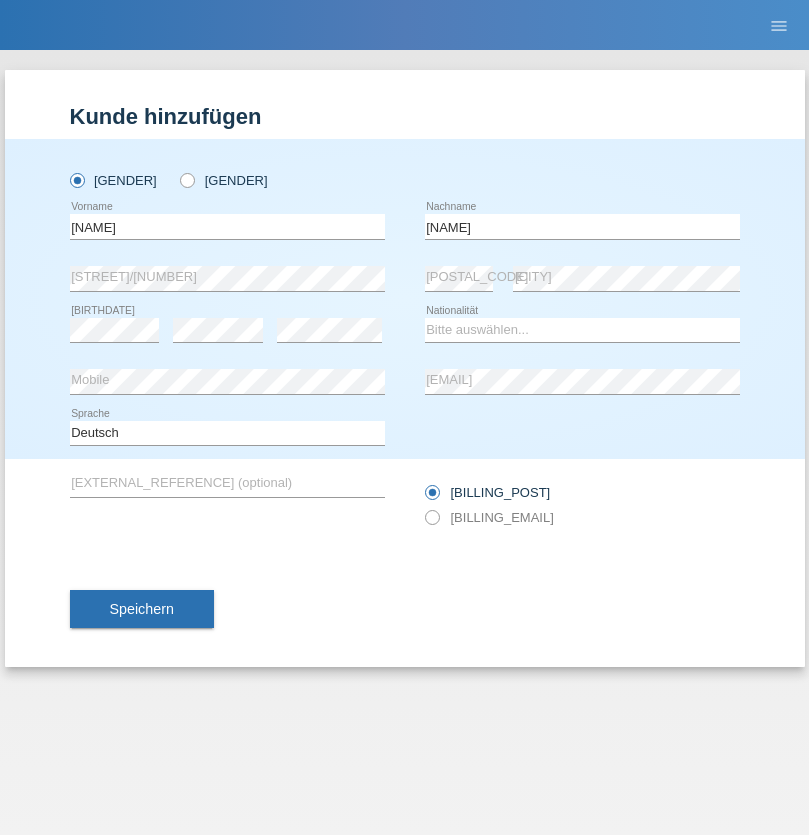 scroll, scrollTop: 0, scrollLeft: 0, axis: both 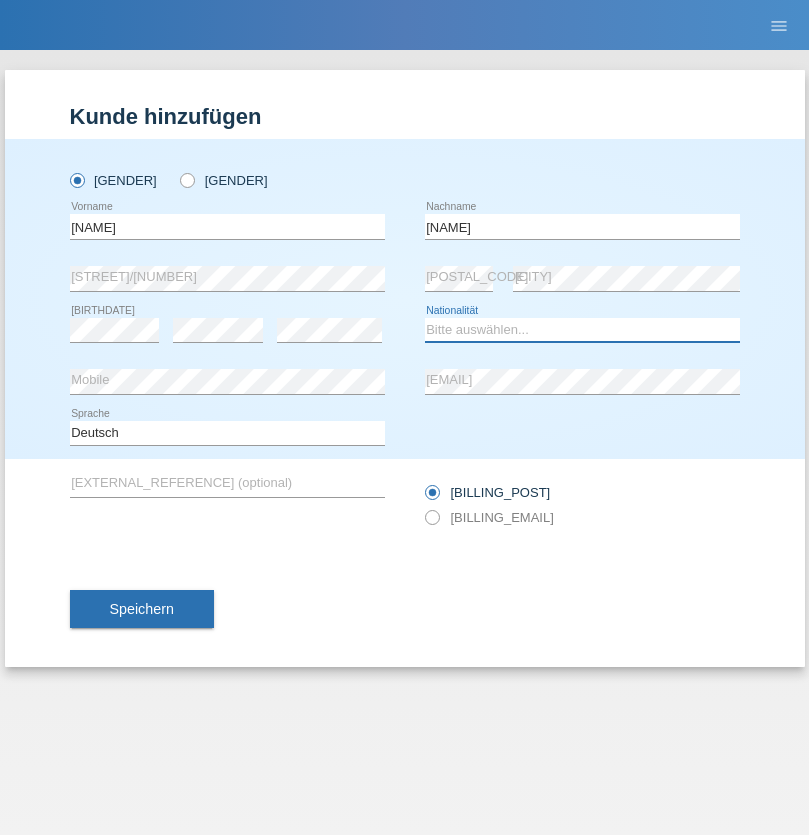 select on "XK" 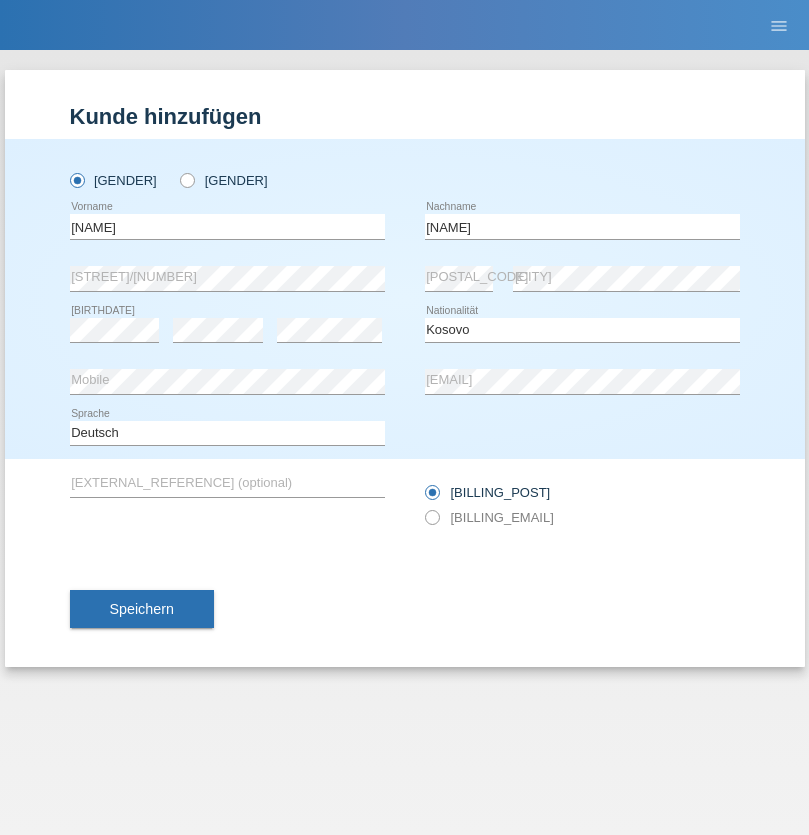 select on "C" 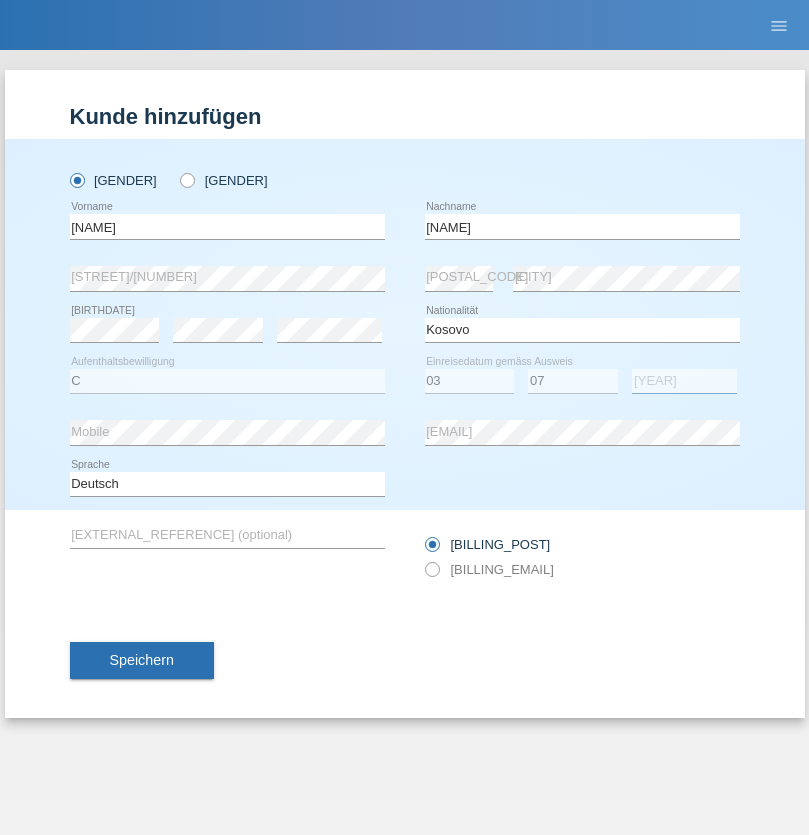 select on "2021" 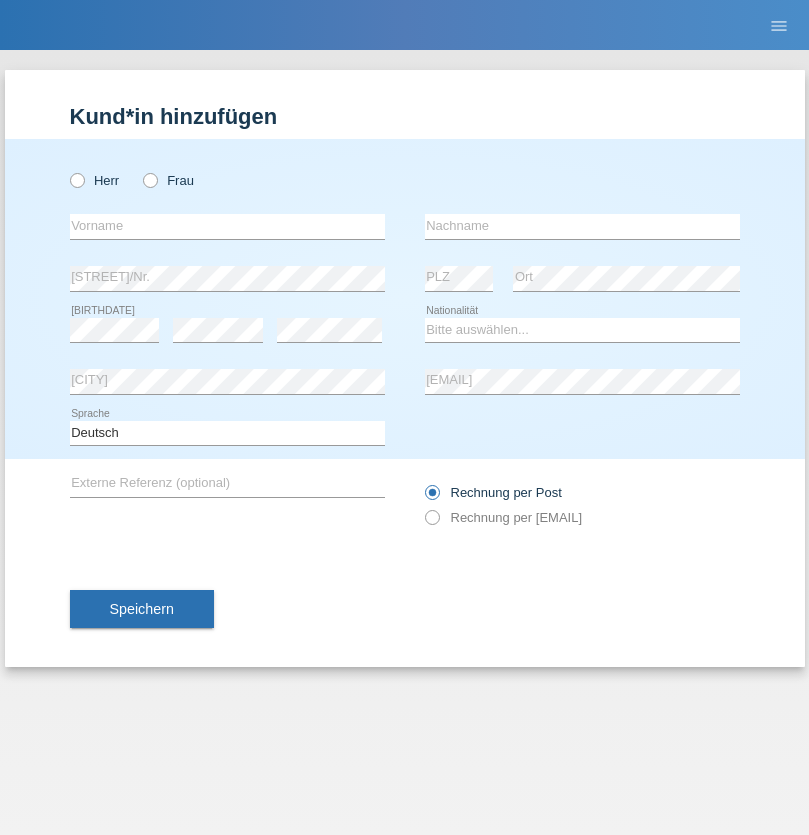 scroll, scrollTop: 0, scrollLeft: 0, axis: both 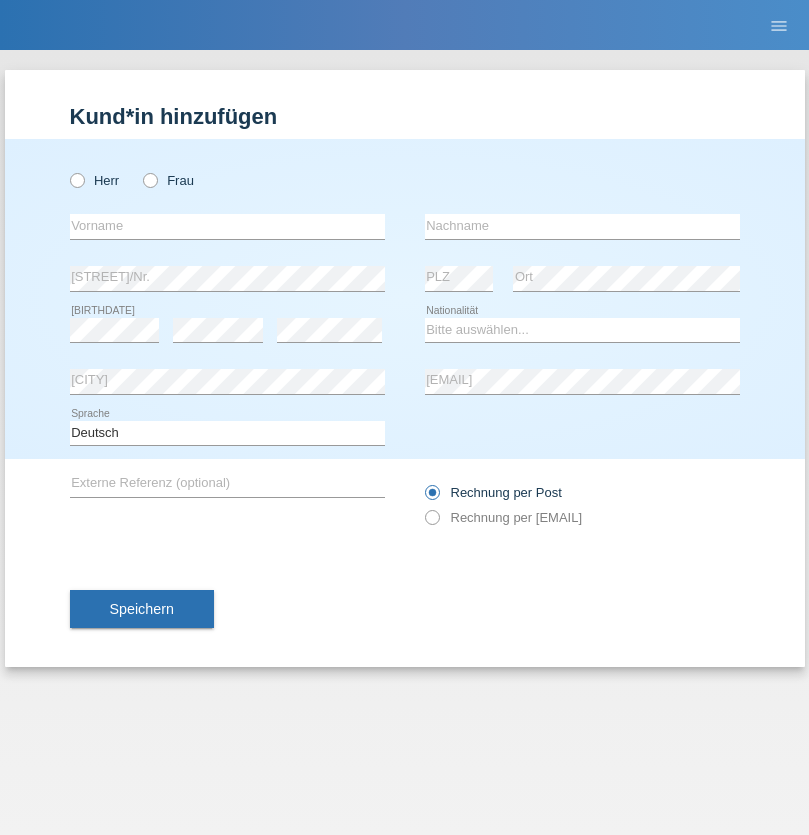 radio on "true" 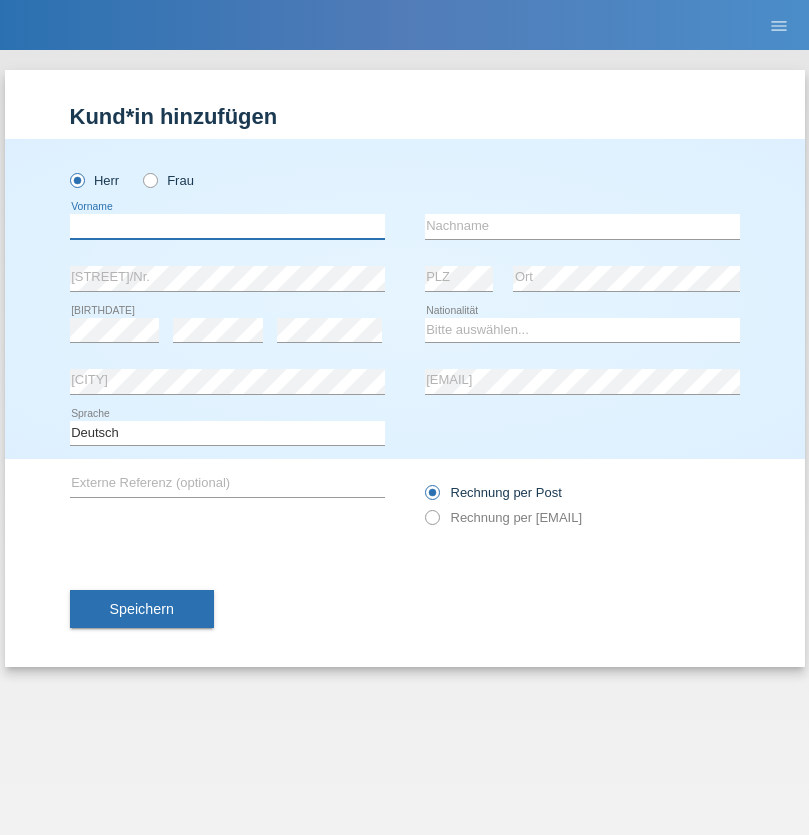 click at bounding box center (227, 226) 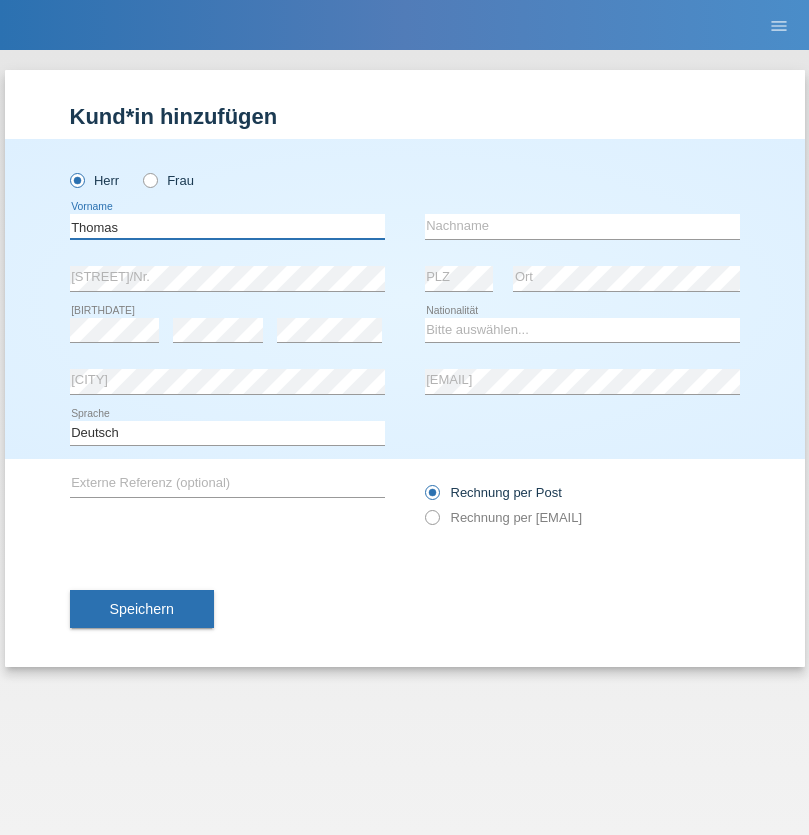 type on "Thomas" 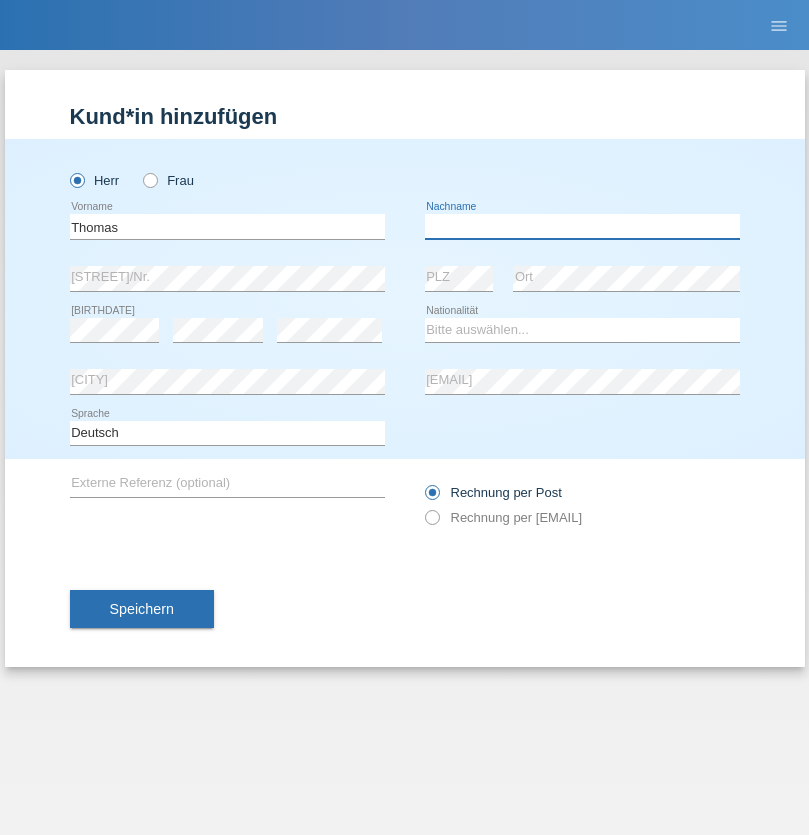 click at bounding box center [582, 226] 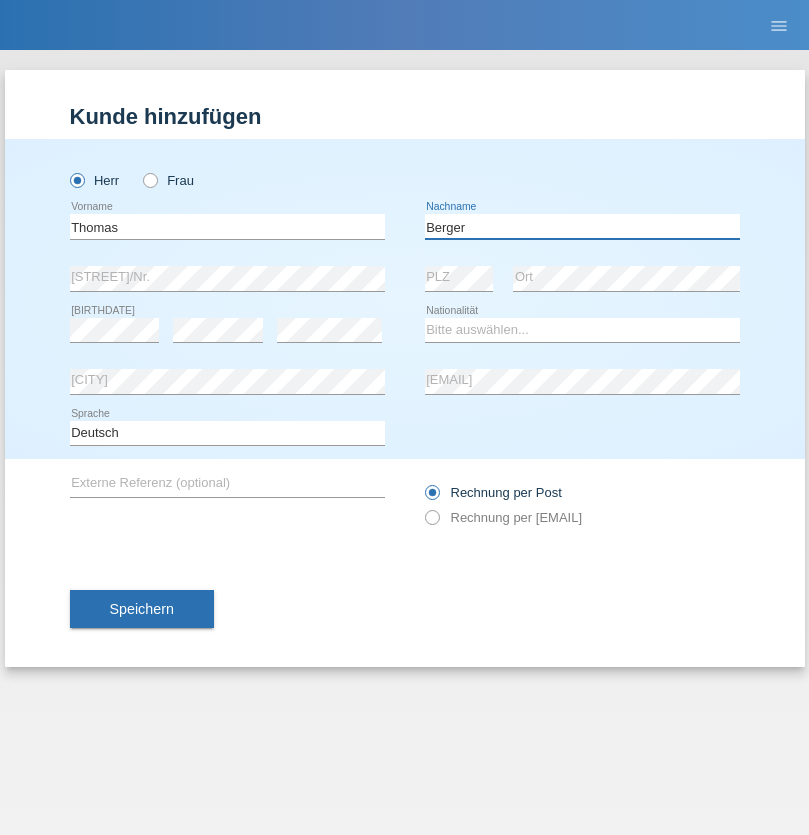 type on "Berger" 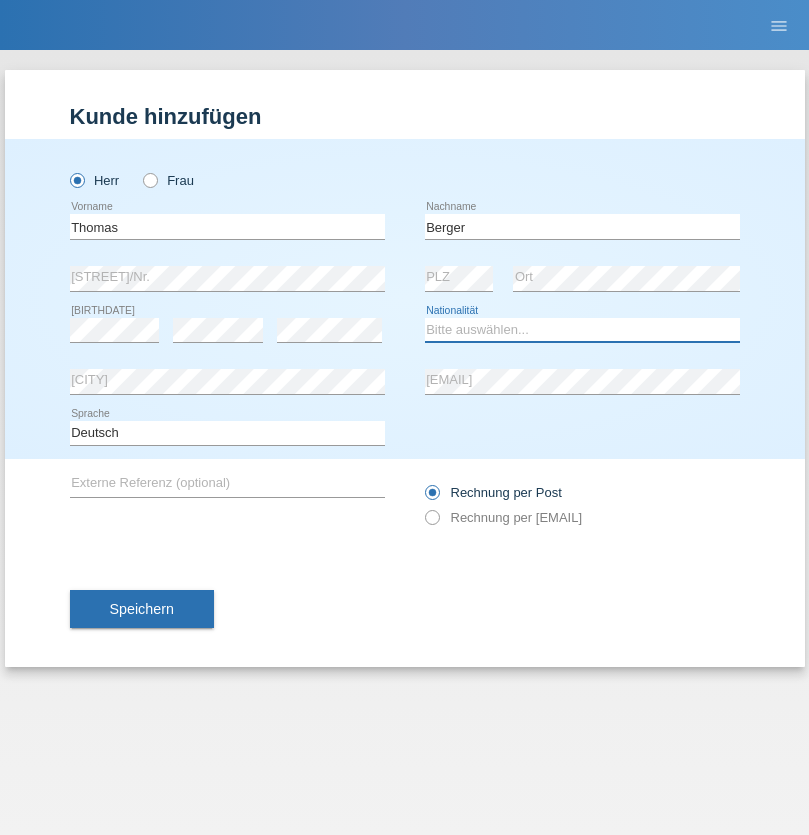 select on "CH" 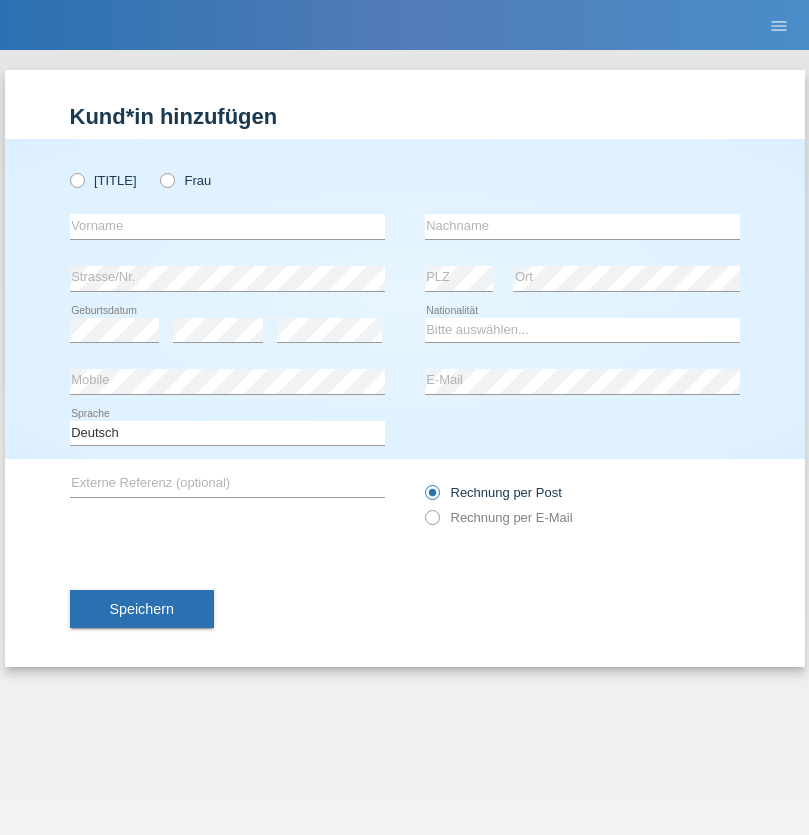 scroll, scrollTop: 0, scrollLeft: 0, axis: both 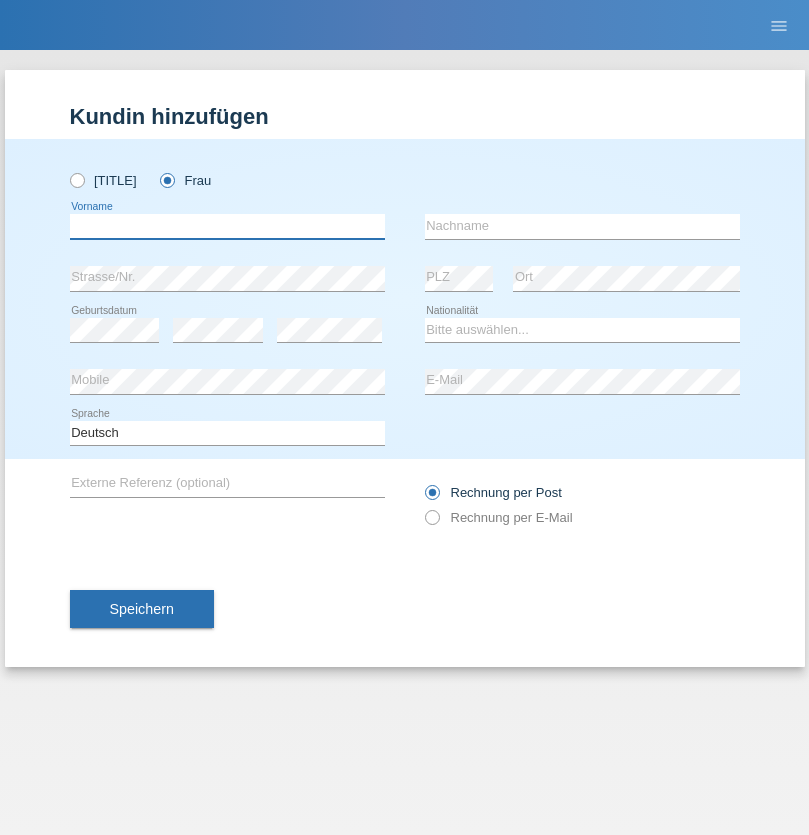 click at bounding box center [227, 226] 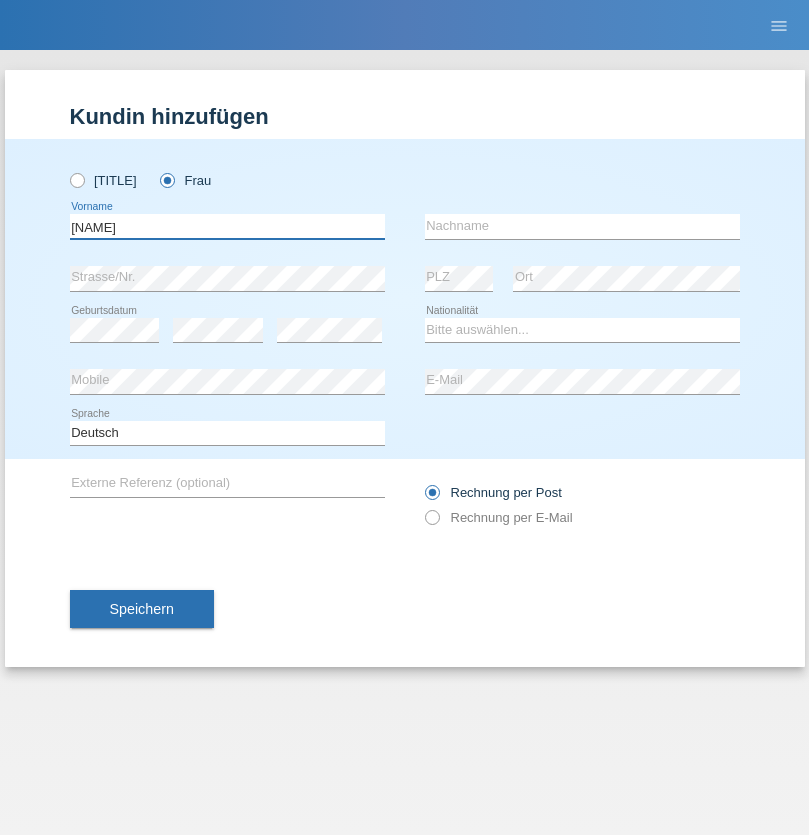 type on "Teixeira da Silva Moço" 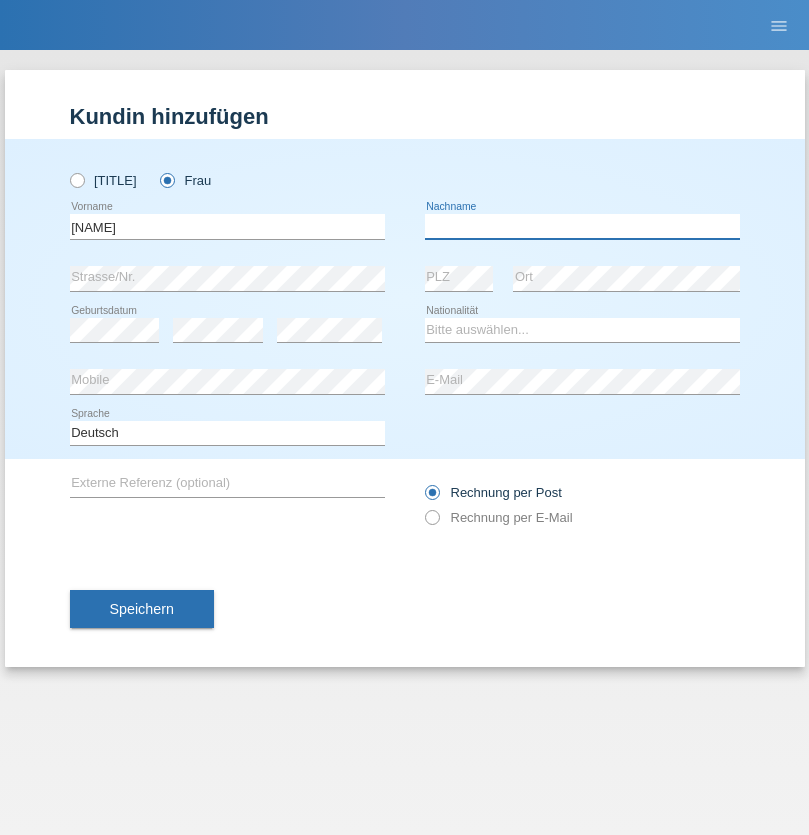 click at bounding box center [582, 226] 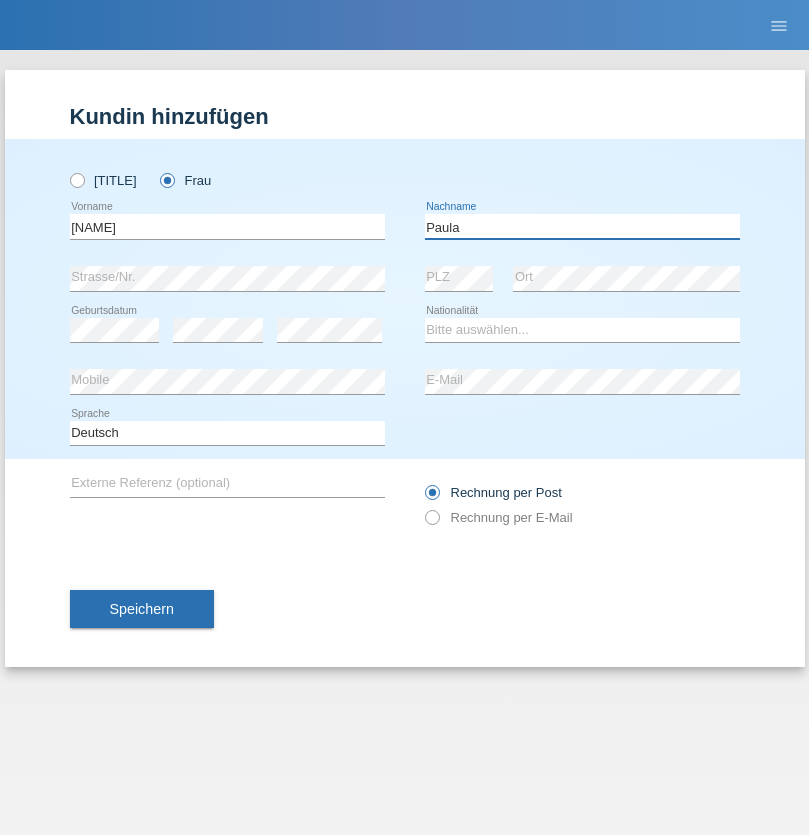 type on "Paula" 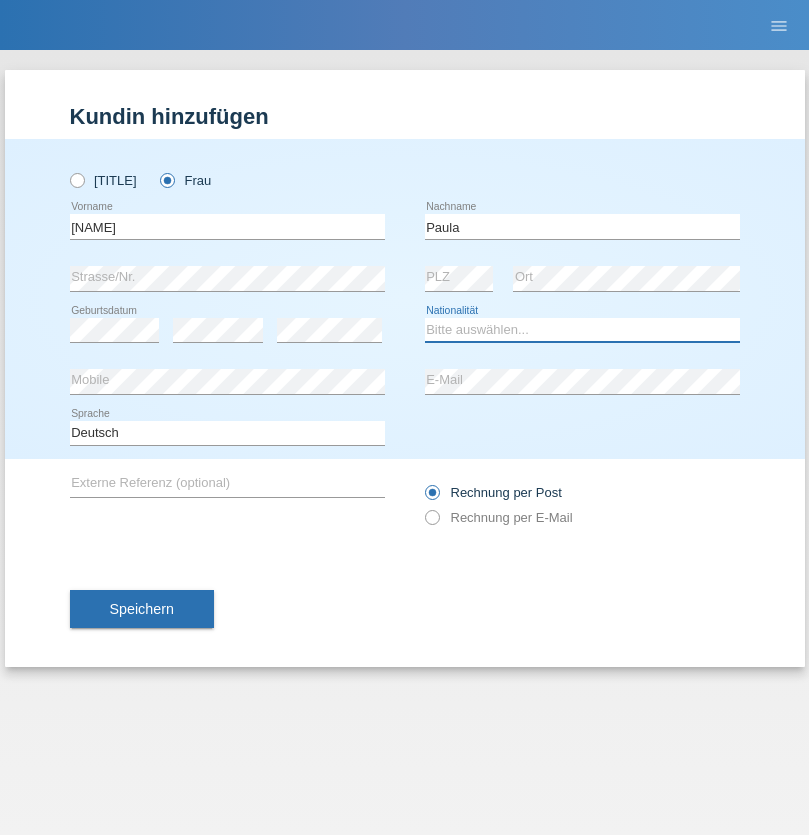select on "PT" 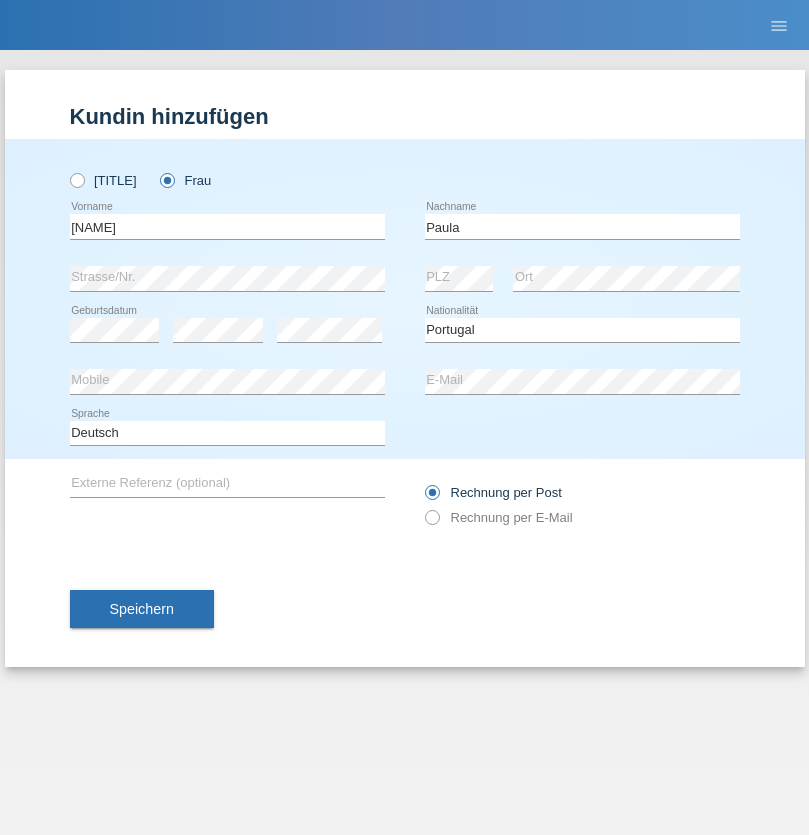 select on "C" 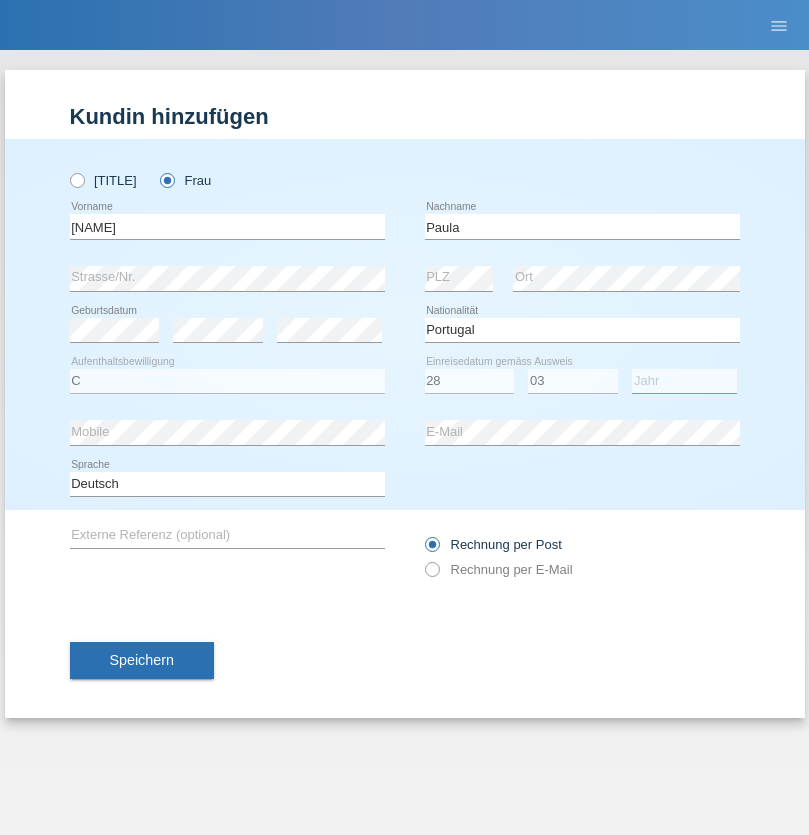 select on "2005" 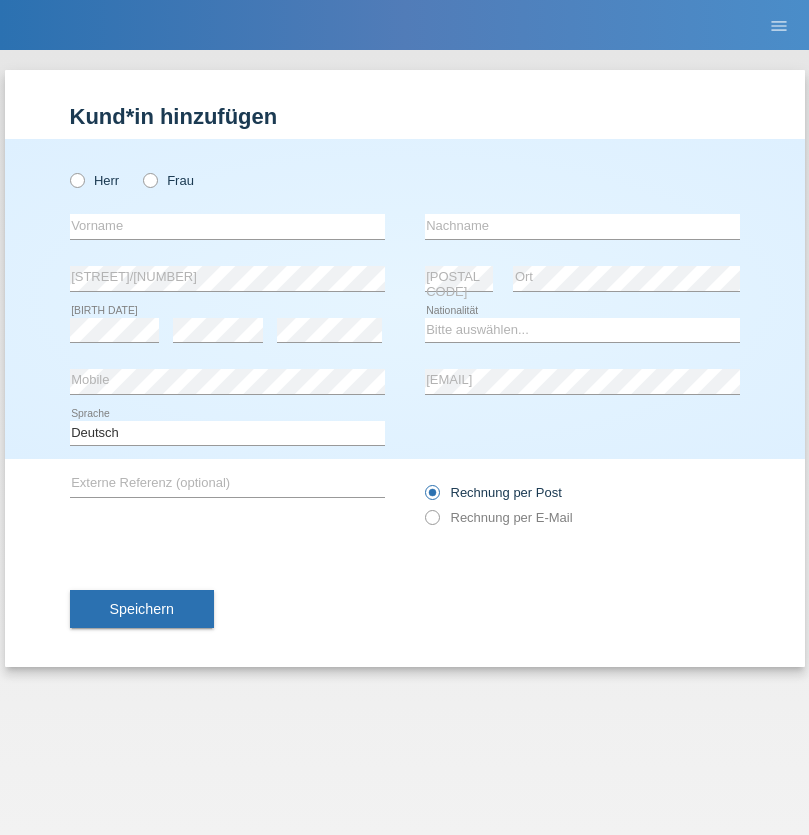 scroll, scrollTop: 0, scrollLeft: 0, axis: both 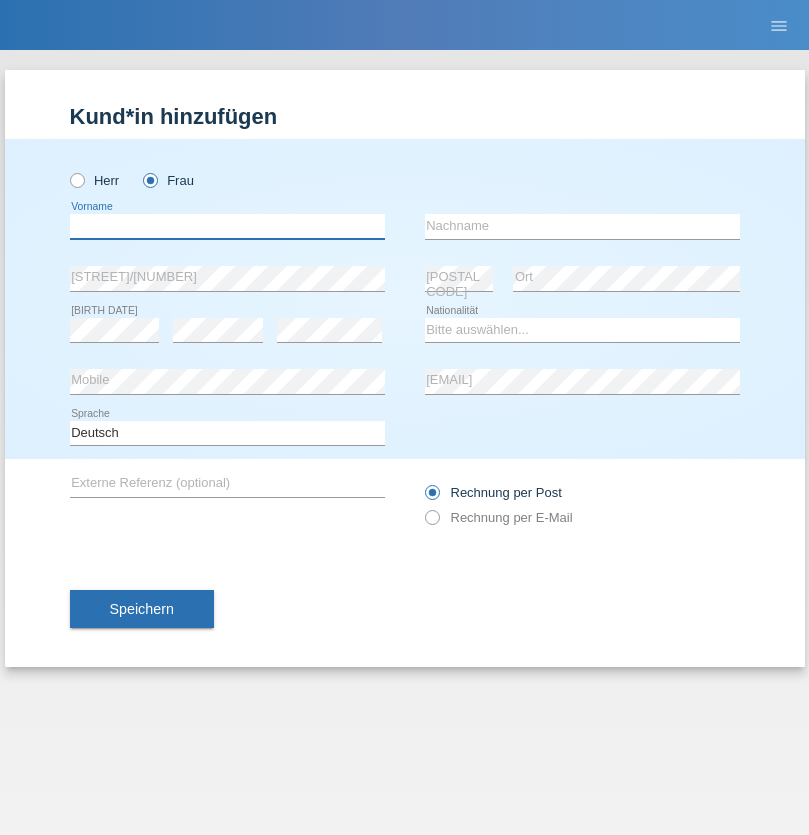 click at bounding box center [227, 226] 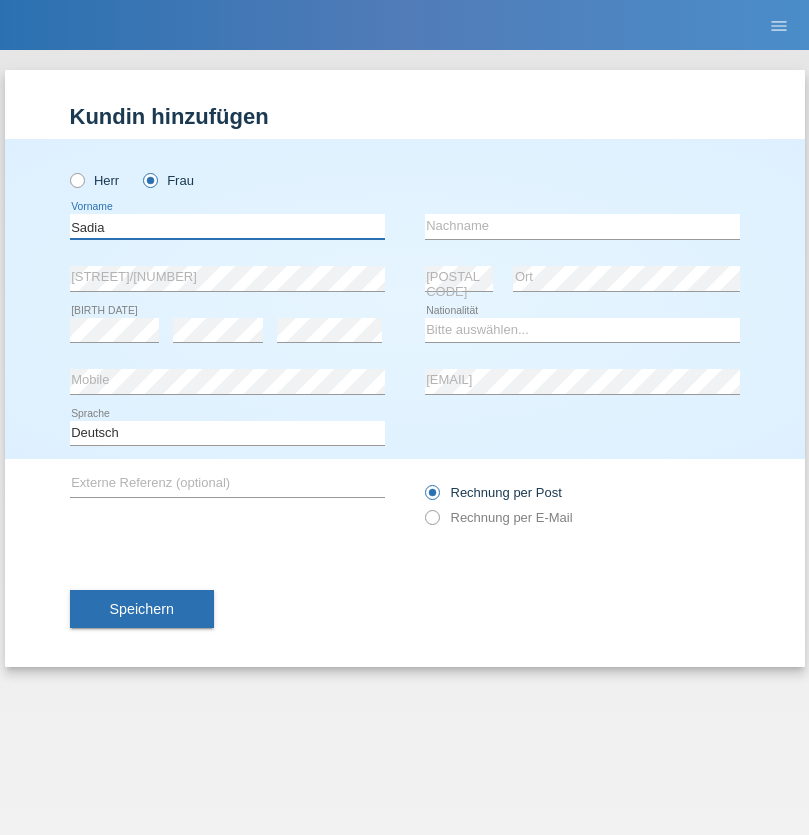 type on "Sadia" 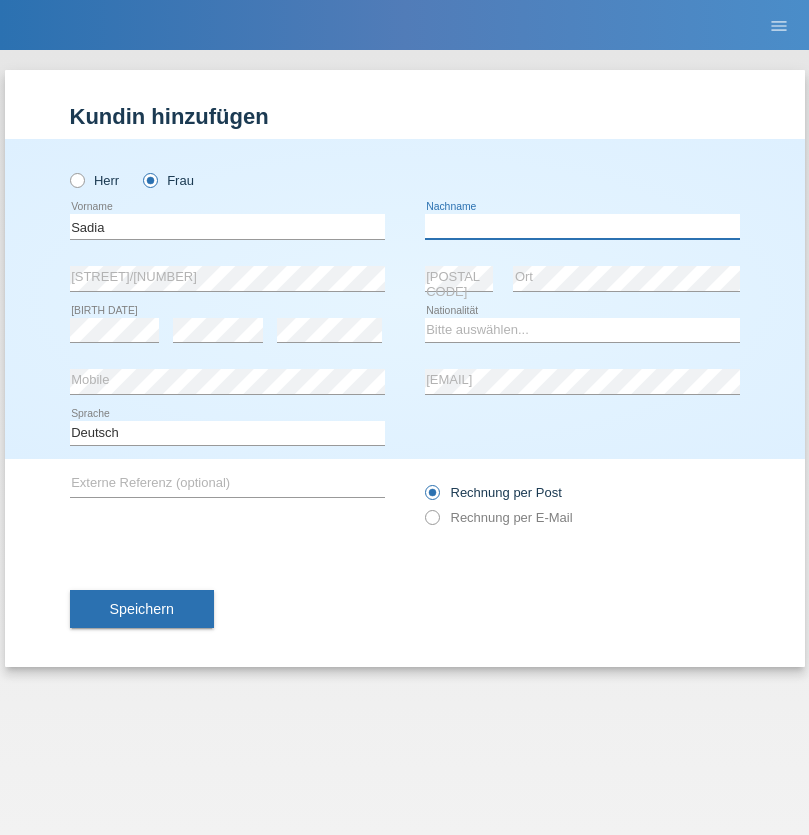 click at bounding box center (582, 226) 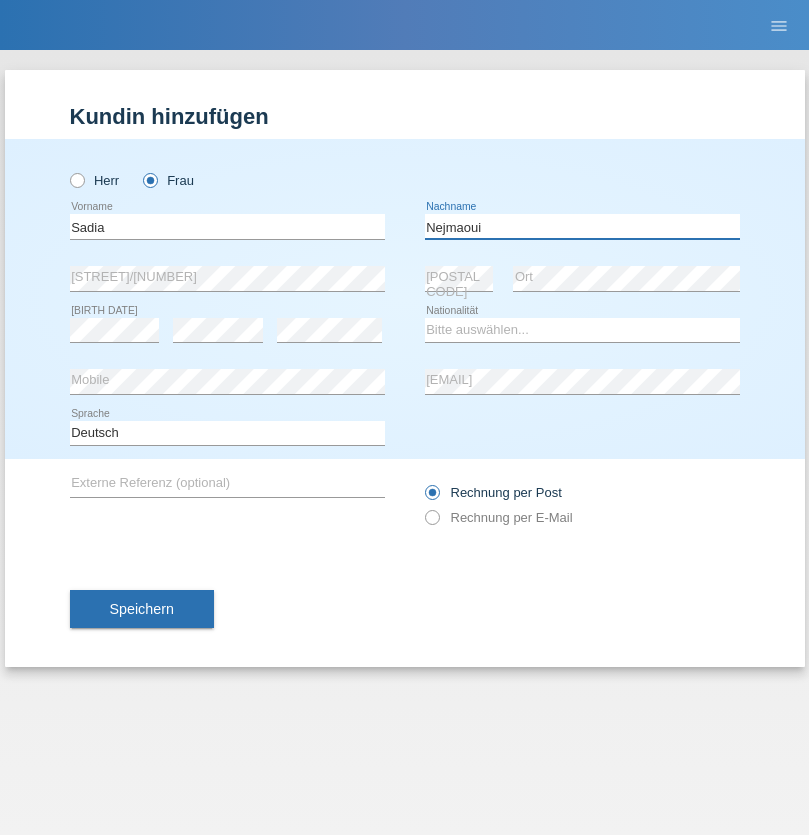 type on "Nejmaoui" 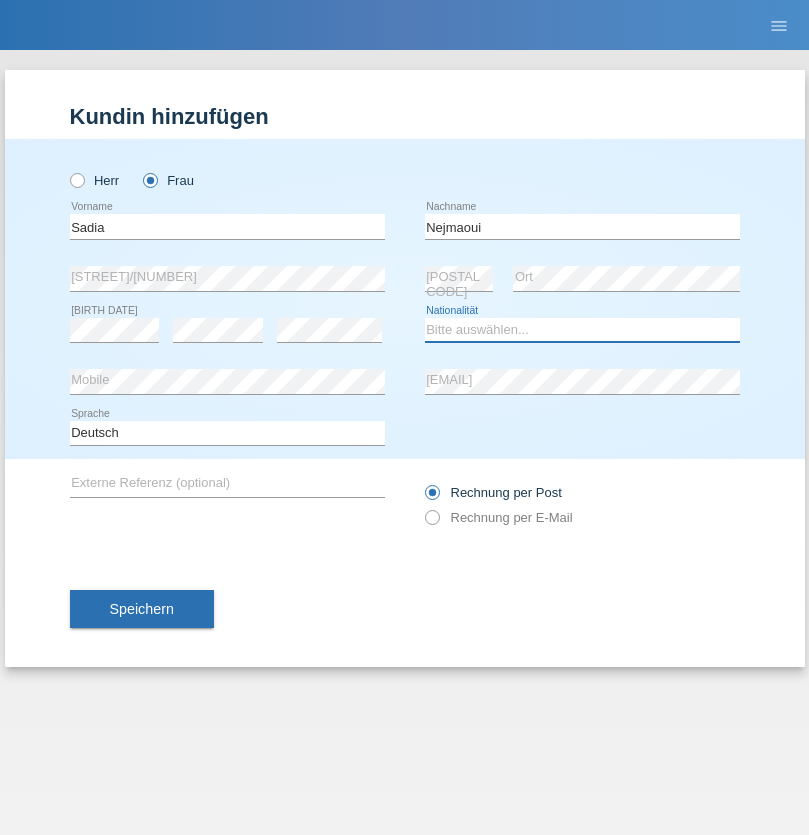 select on "MA" 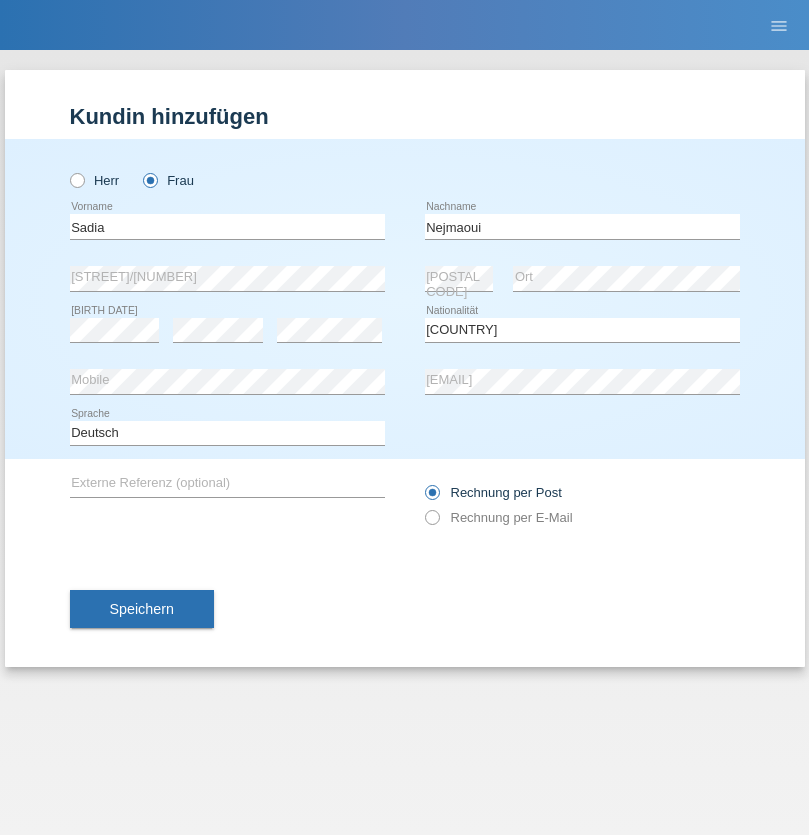 select on "C" 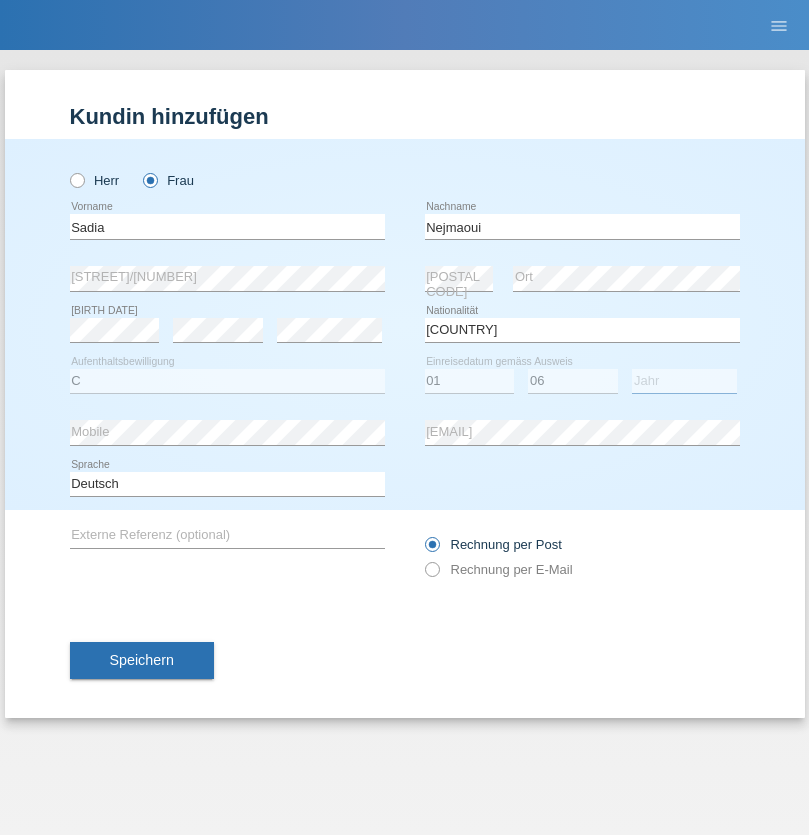 select on "1964" 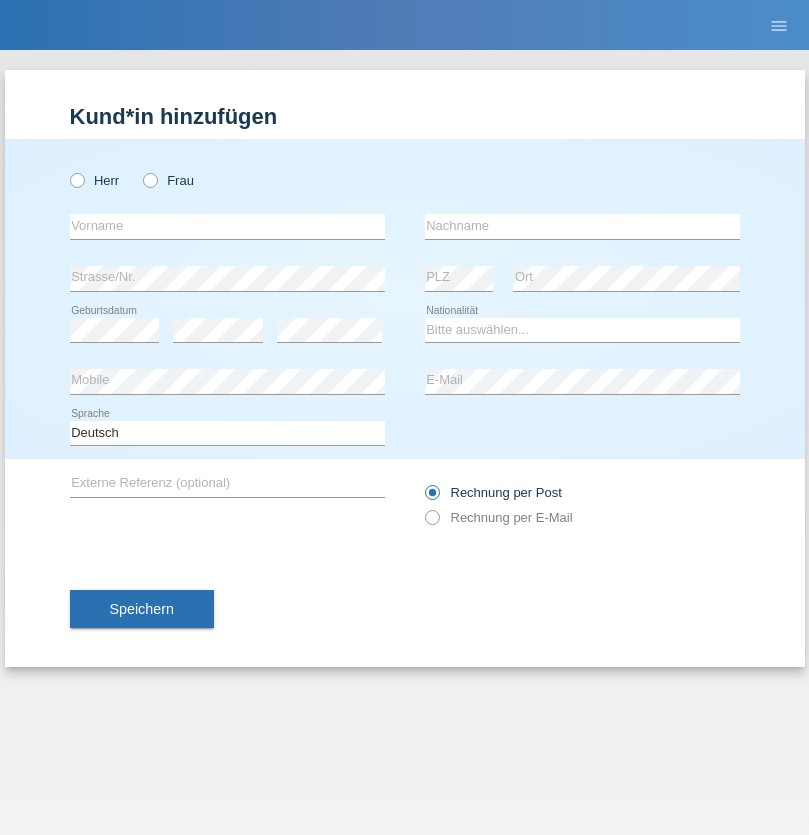 scroll, scrollTop: 0, scrollLeft: 0, axis: both 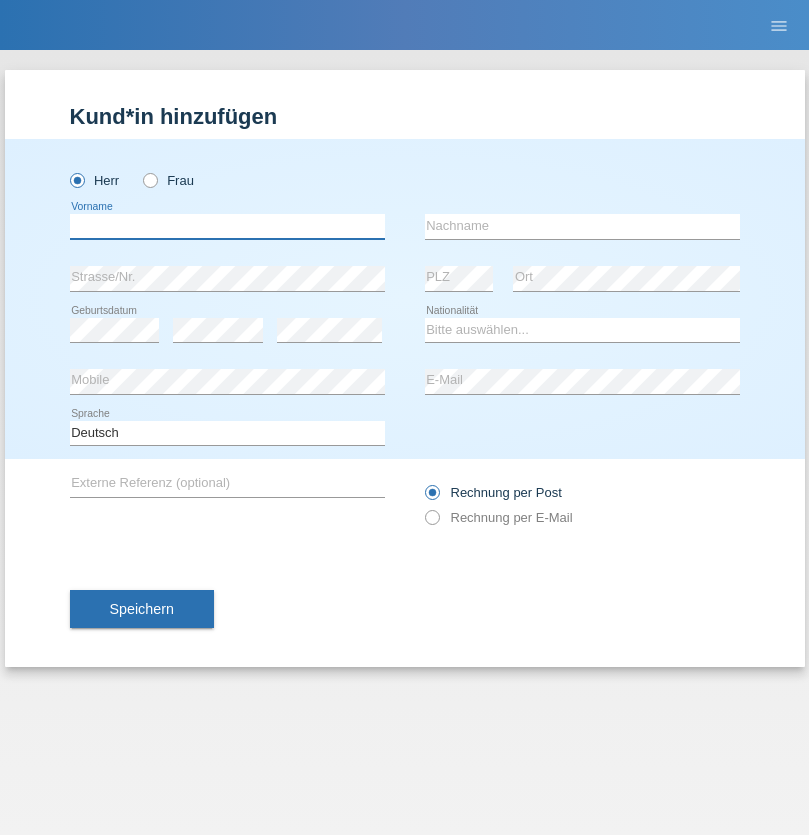 click at bounding box center [227, 226] 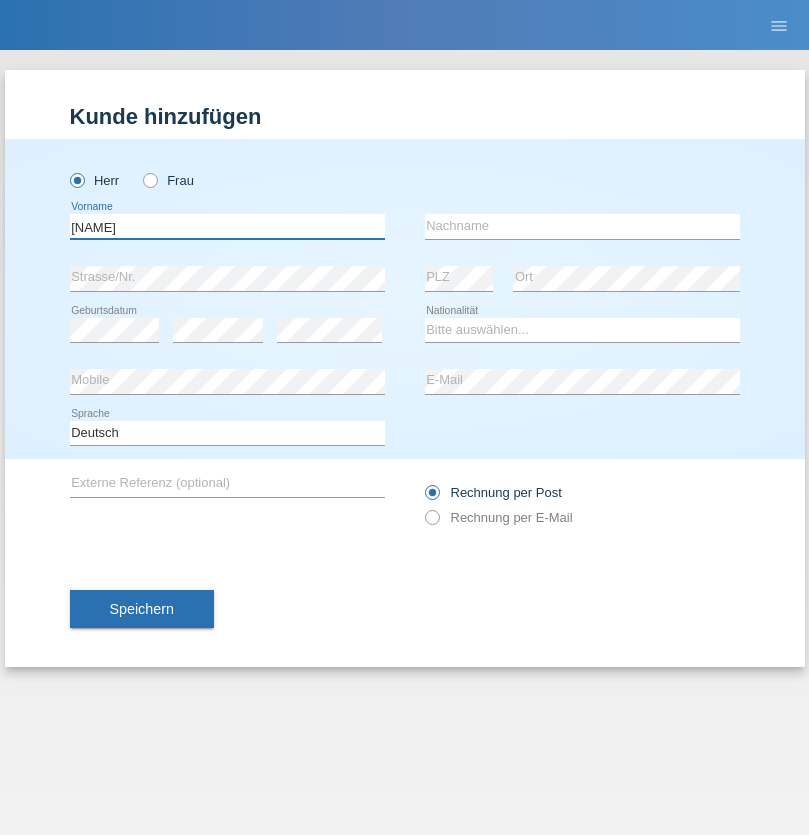 type on "[NAME]" 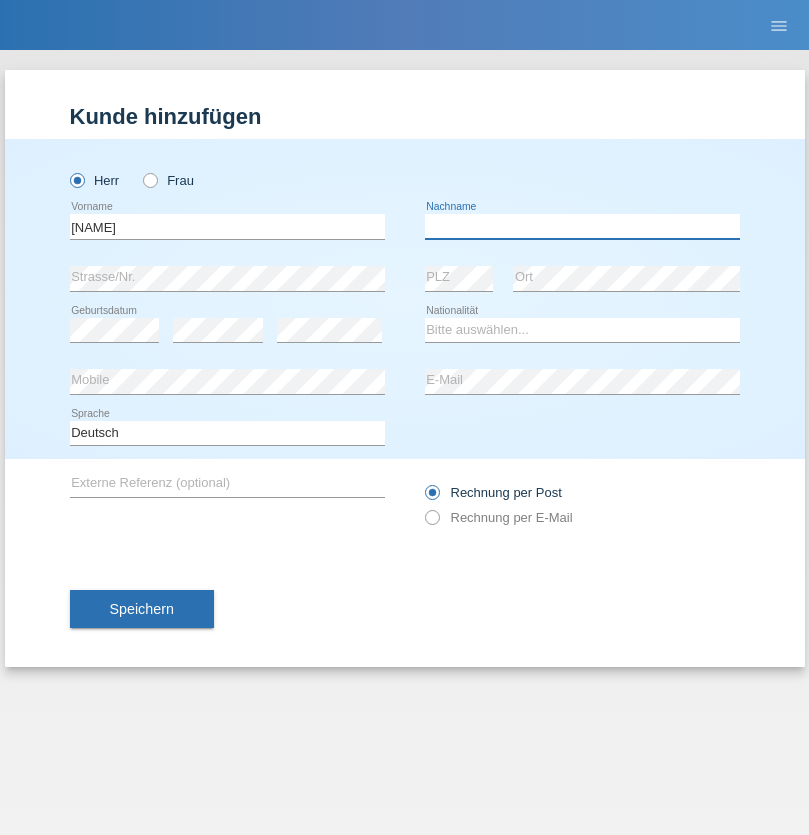 click at bounding box center (582, 226) 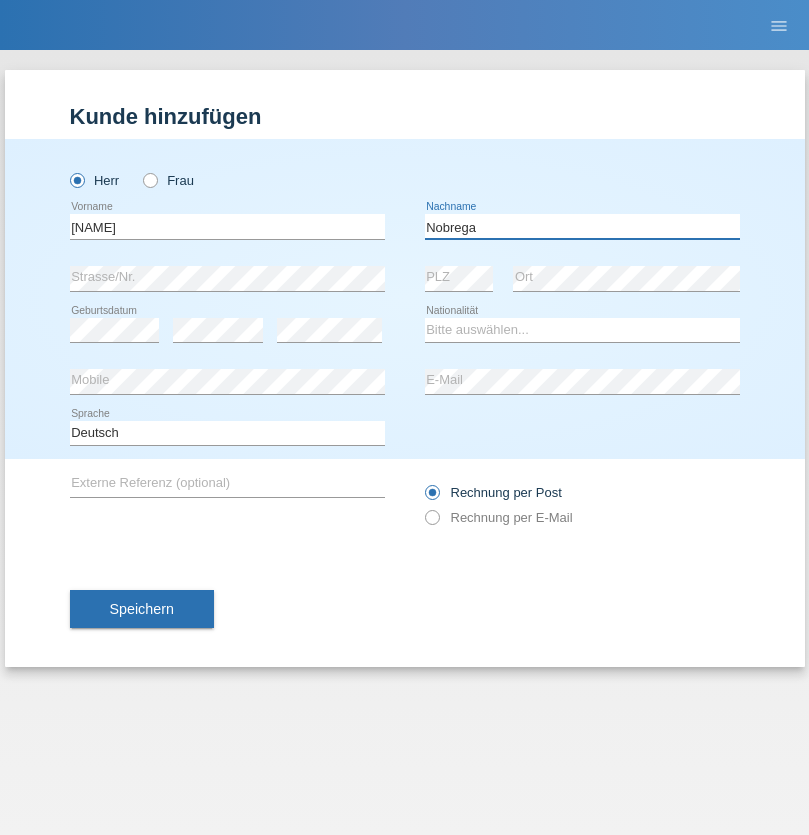 type on "Nobrega" 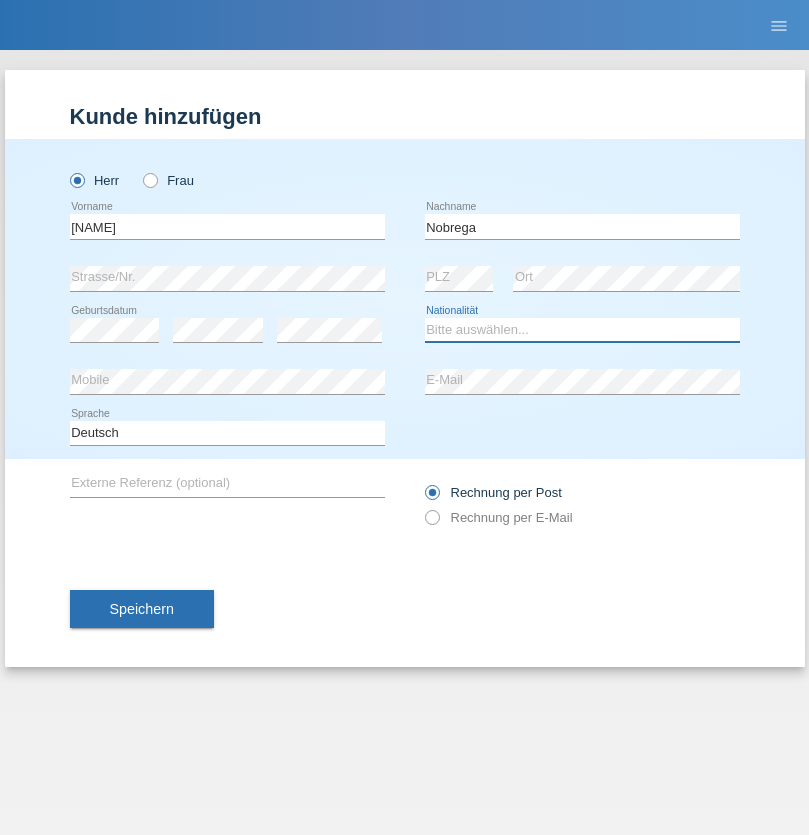 select on "CH" 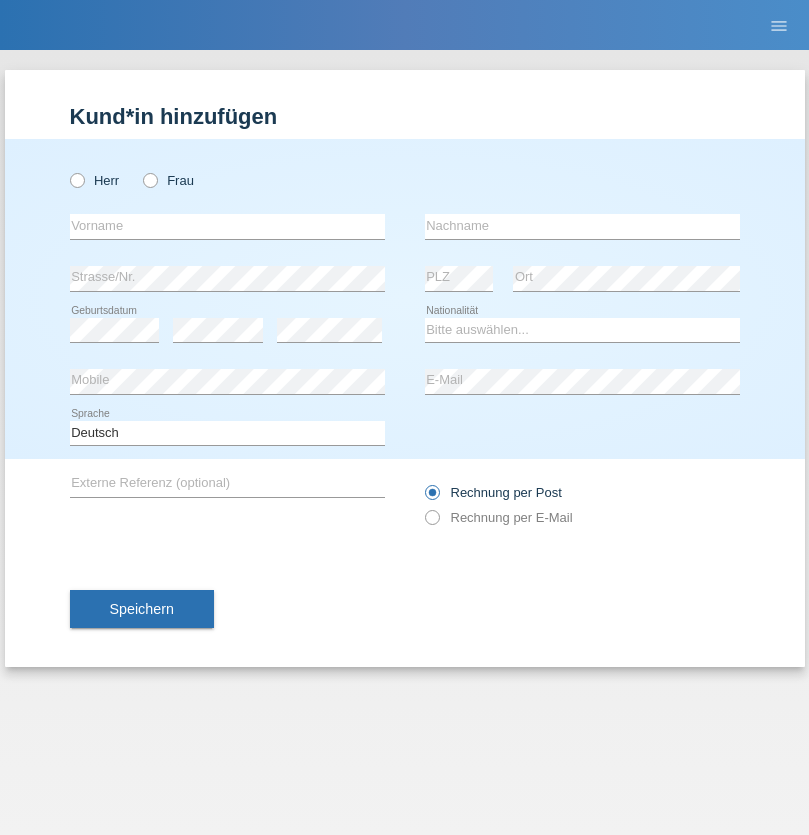 scroll, scrollTop: 0, scrollLeft: 0, axis: both 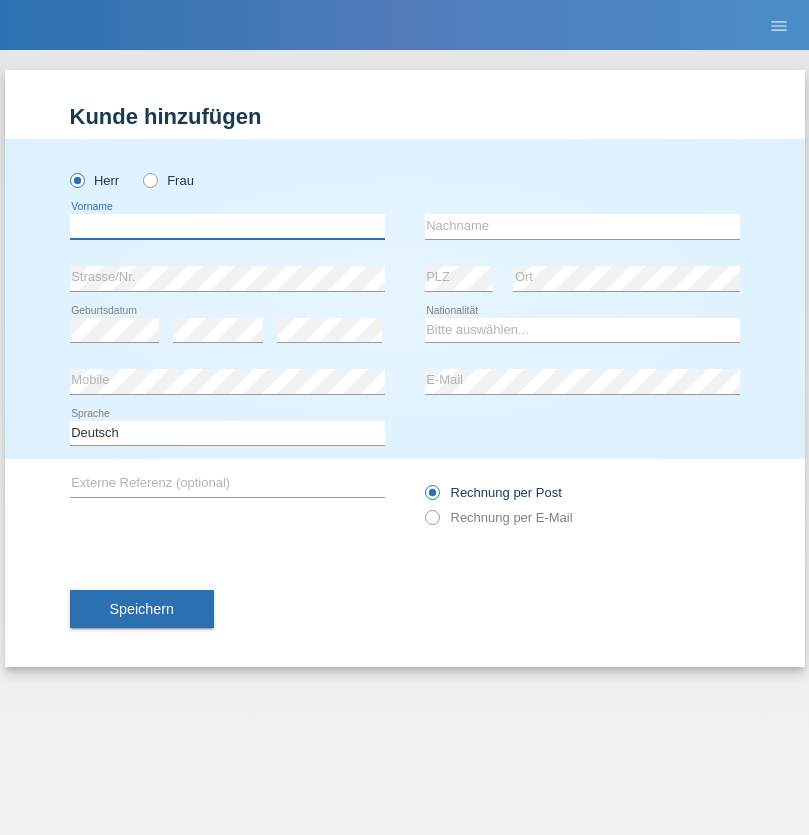 click at bounding box center (227, 226) 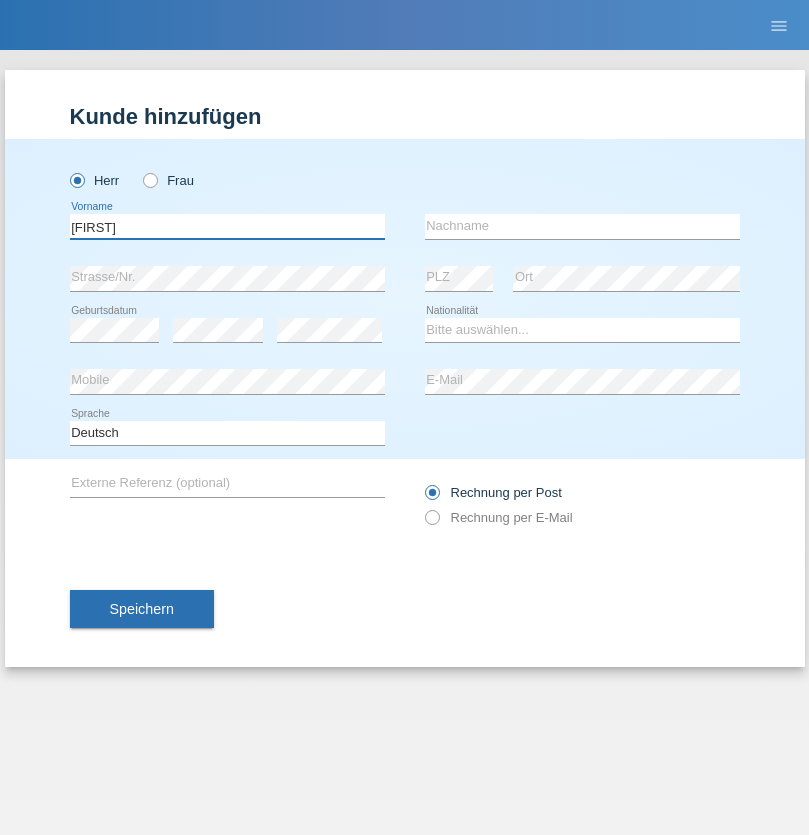 type on "Thivagaran" 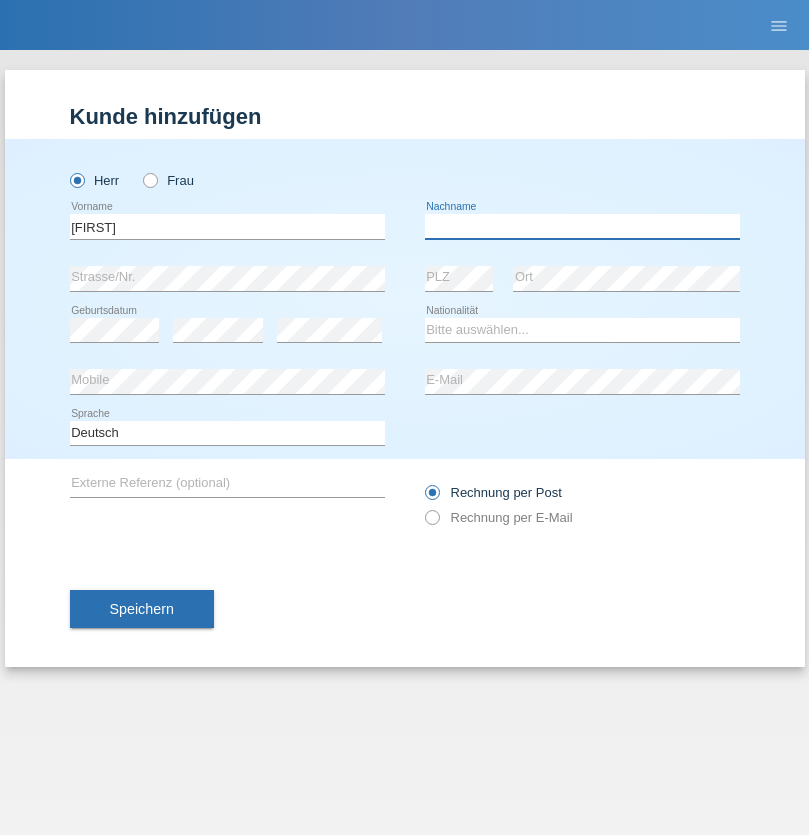 click at bounding box center (582, 226) 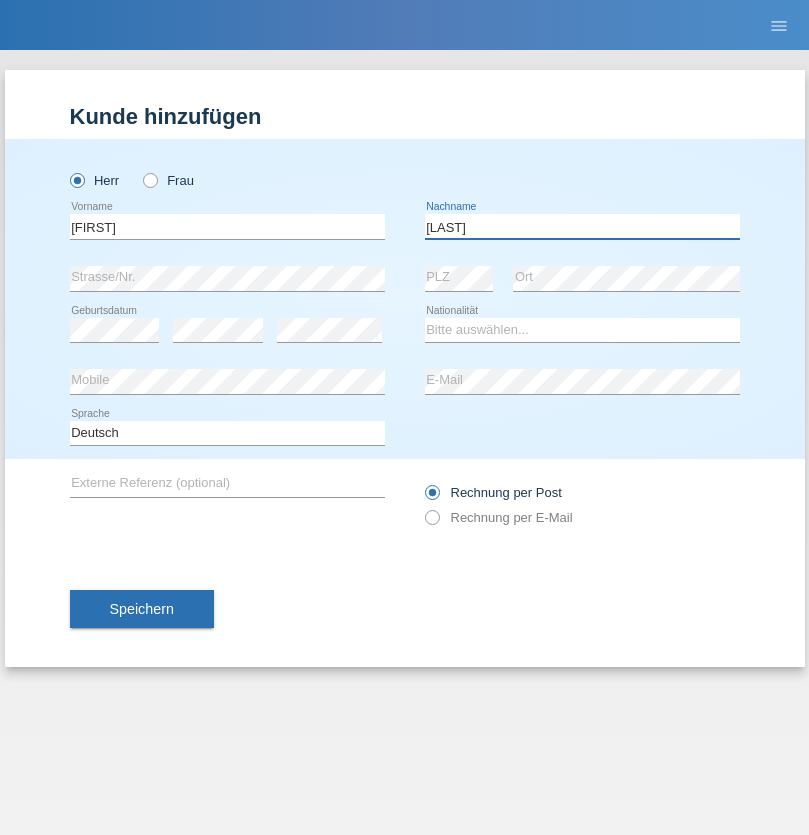 type on "Selvanayagam" 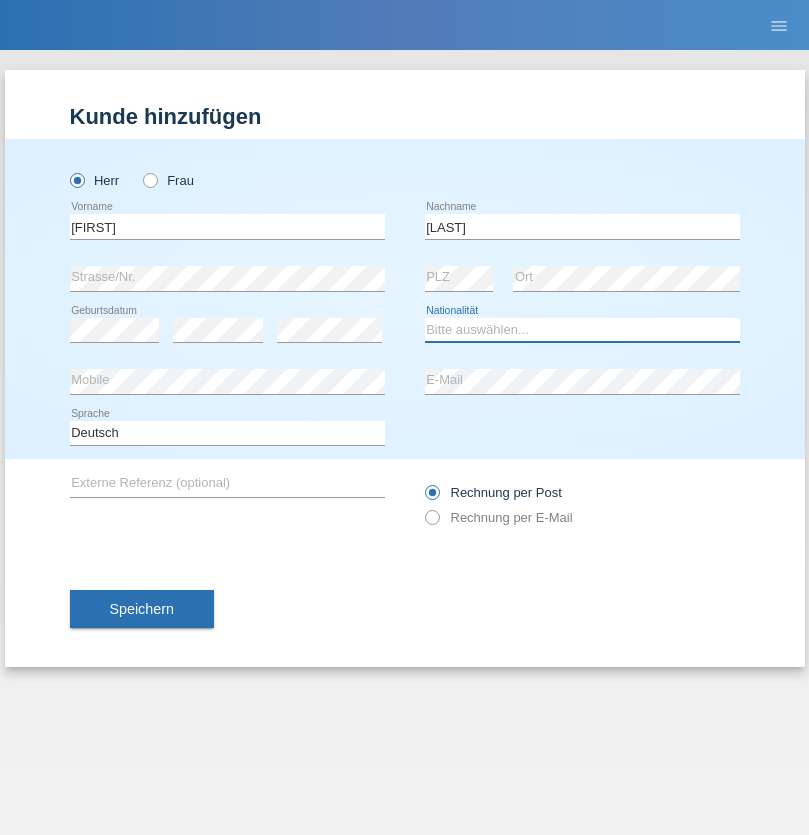 select on "LK" 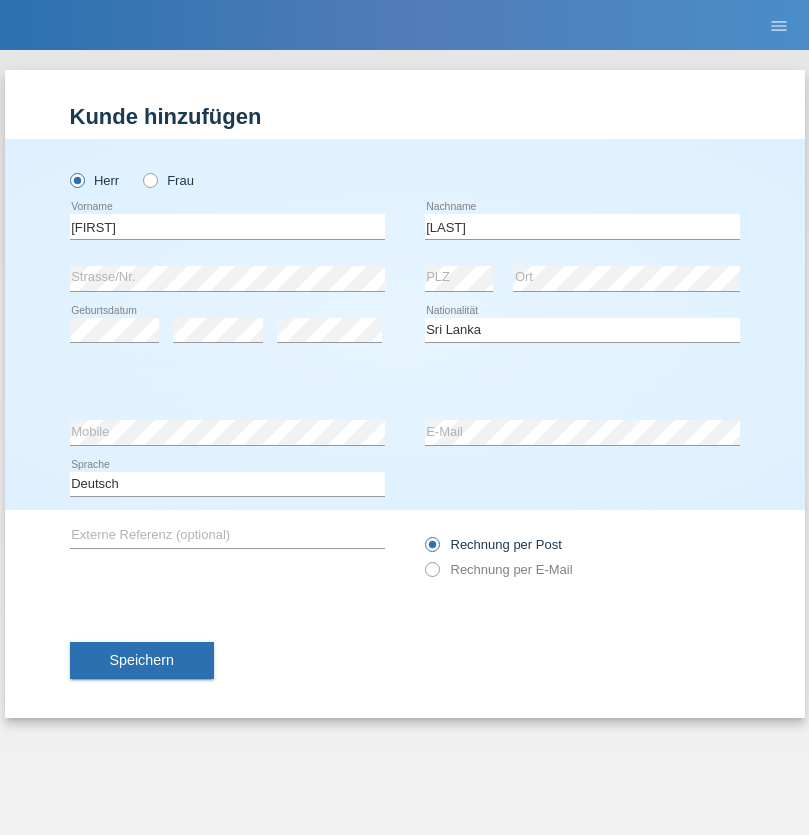 select on "C" 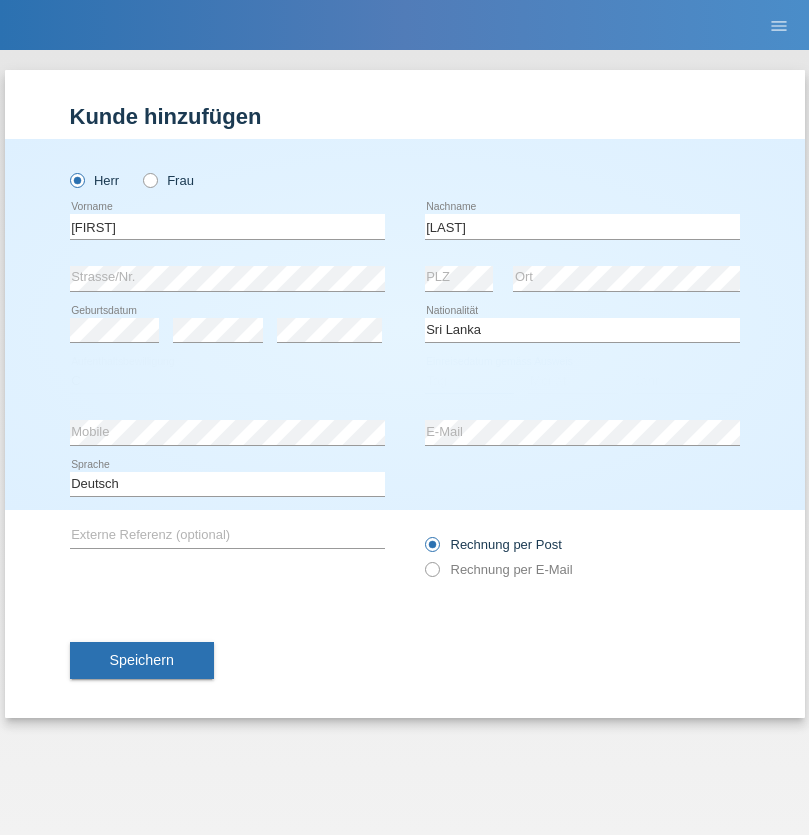select on "23" 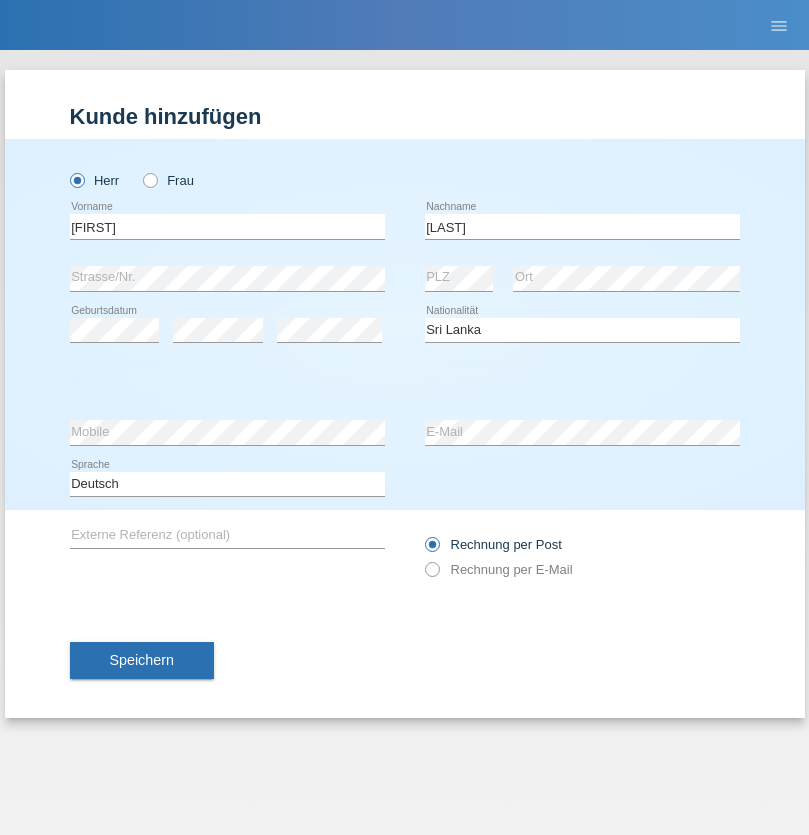 select on "03" 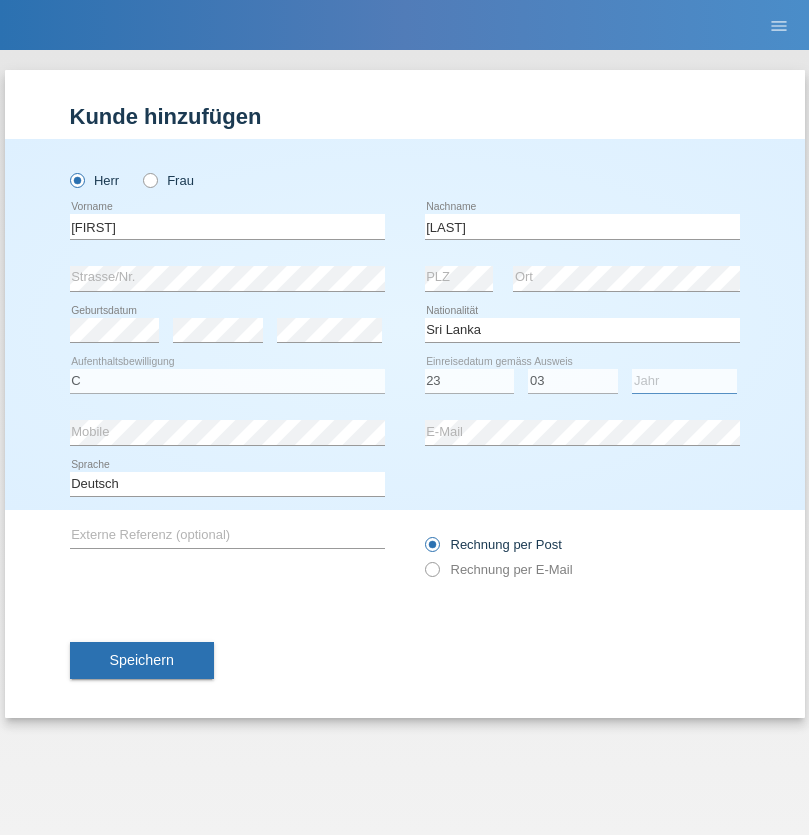 select on "2021" 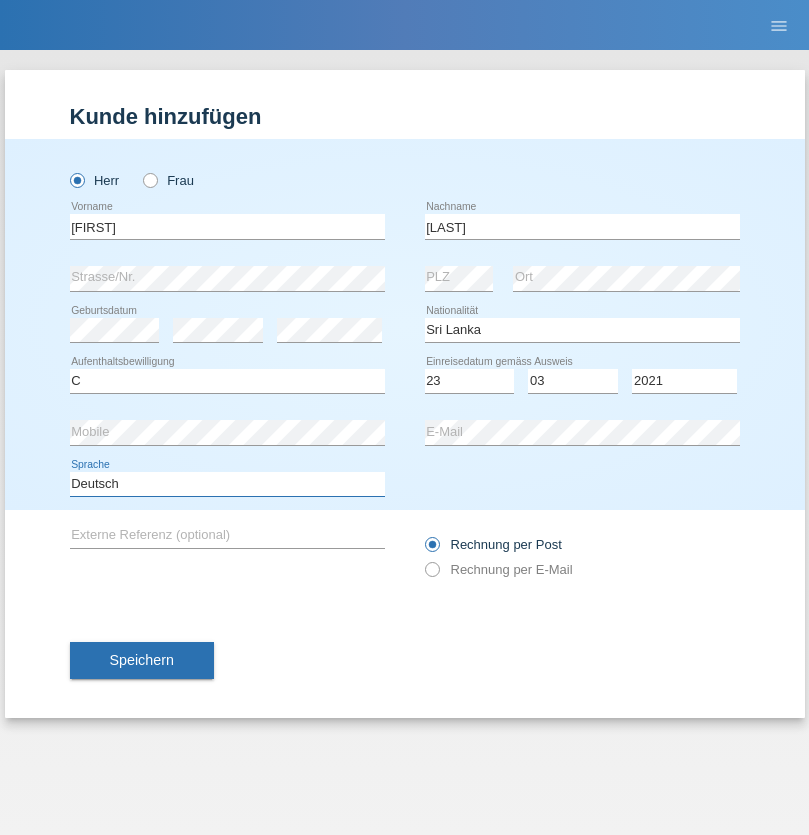 select on "en" 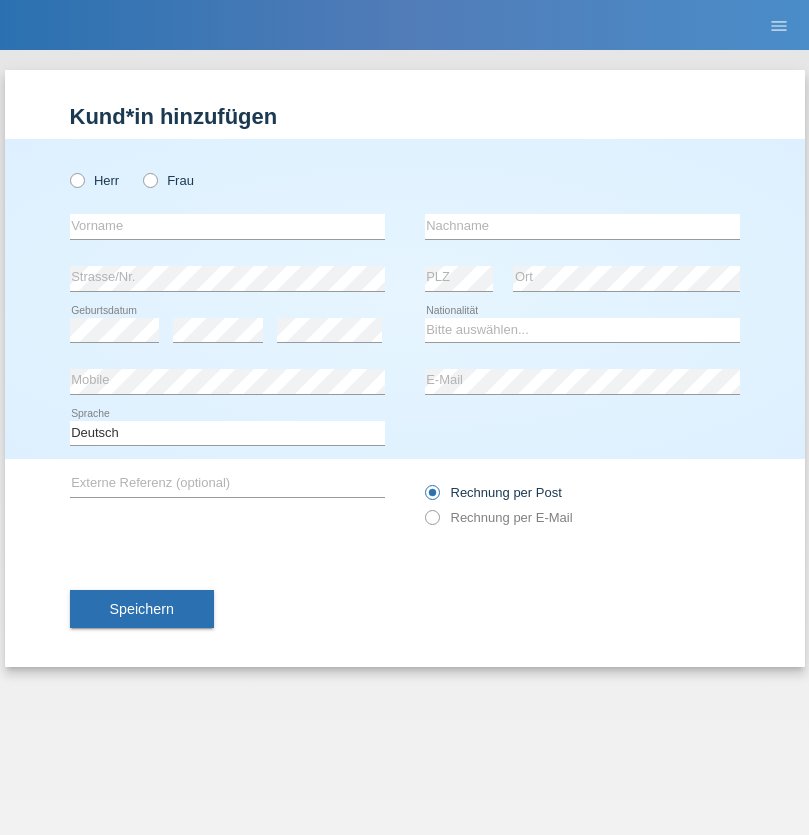 scroll, scrollTop: 0, scrollLeft: 0, axis: both 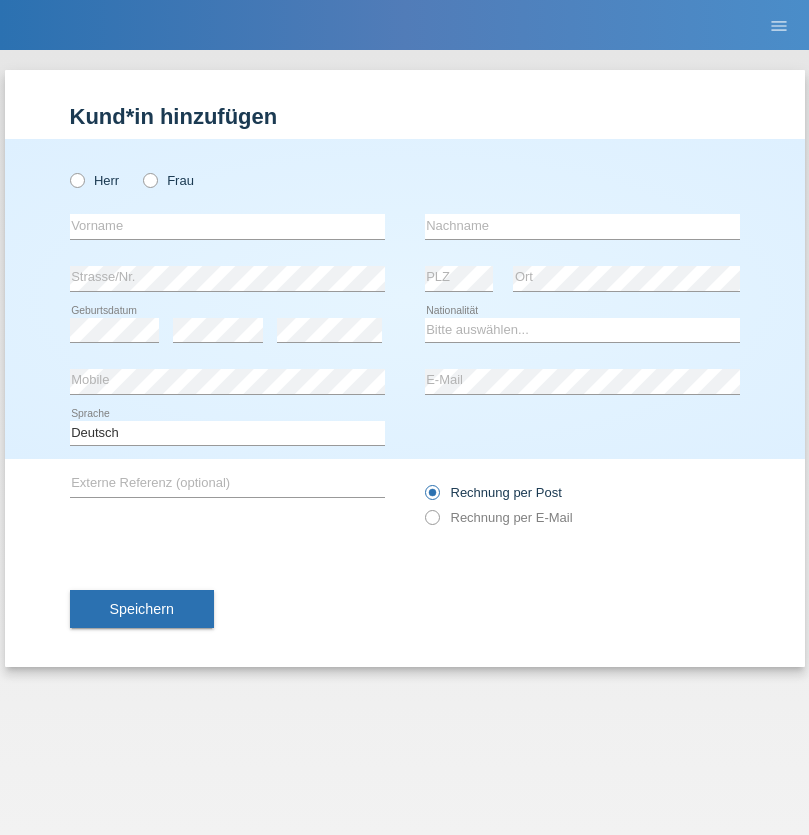 radio on "true" 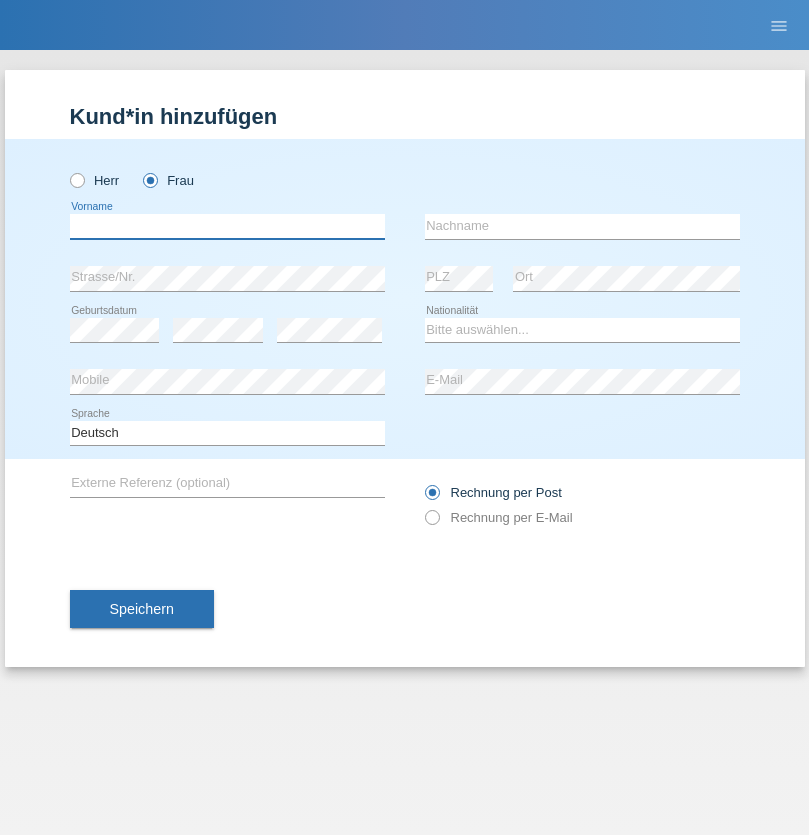 click at bounding box center (227, 226) 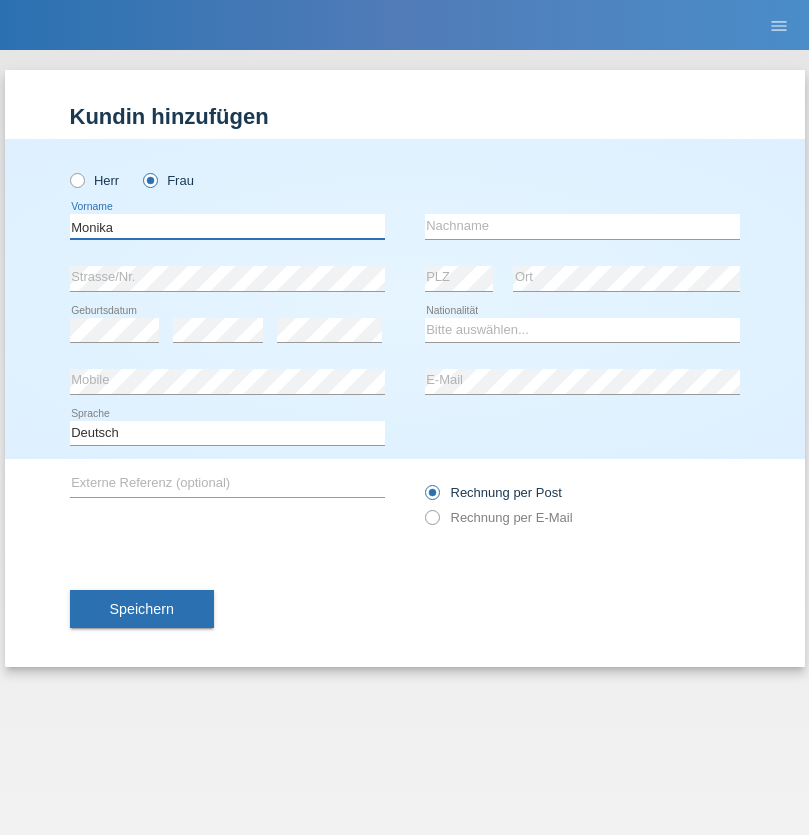 type on "Monika" 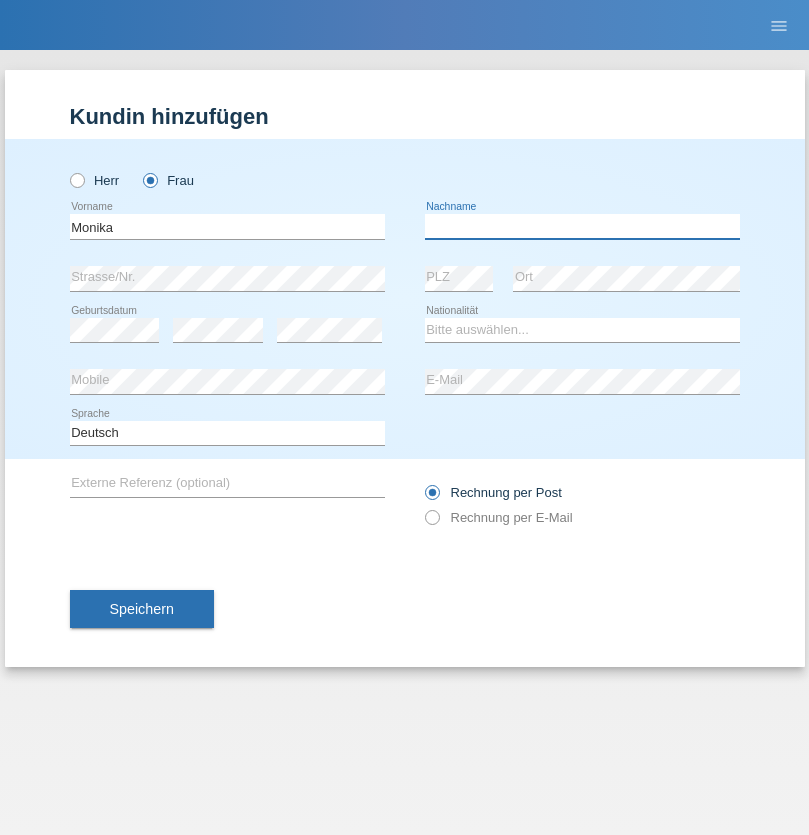click at bounding box center (582, 226) 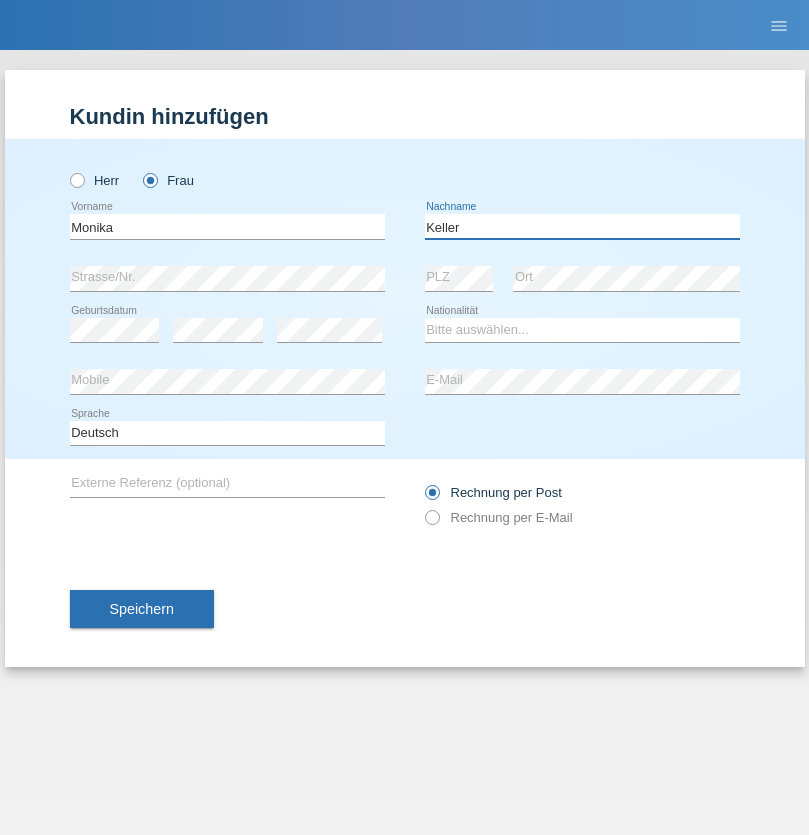 type on "Keller" 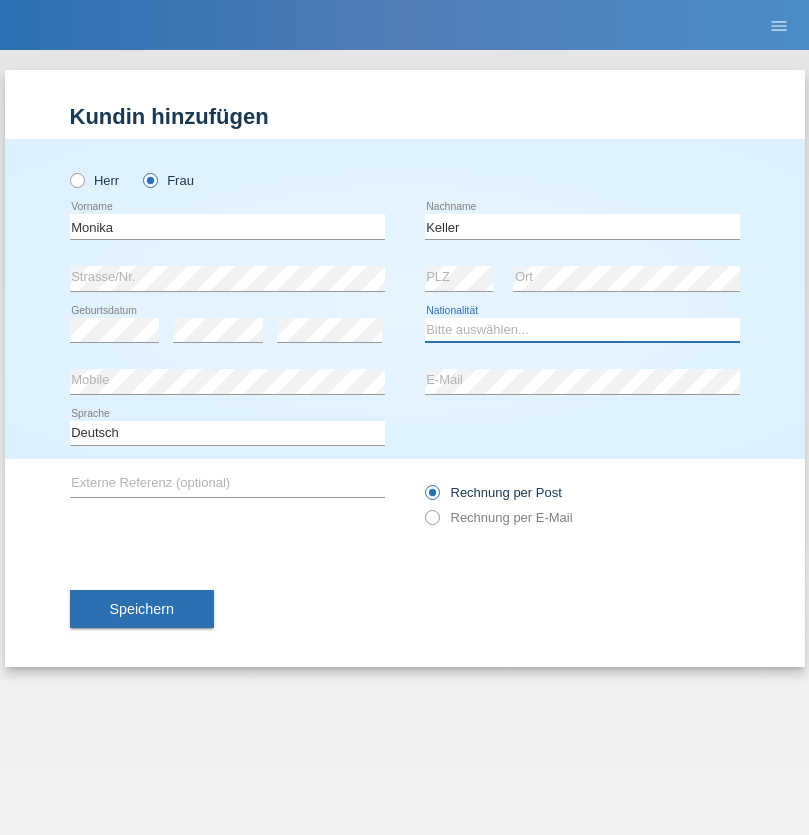 select on "CH" 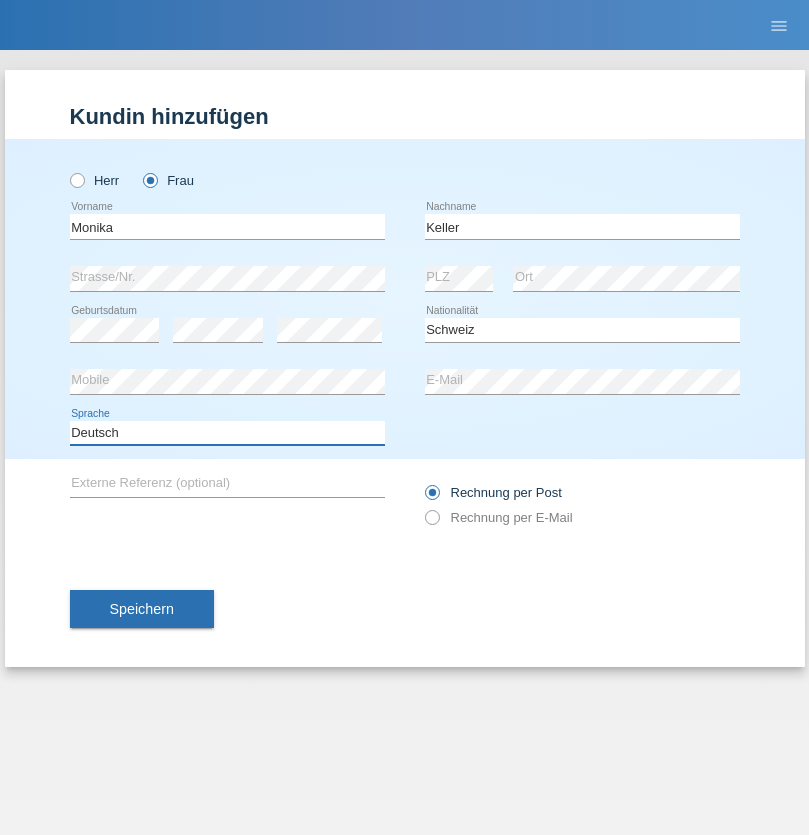 select on "en" 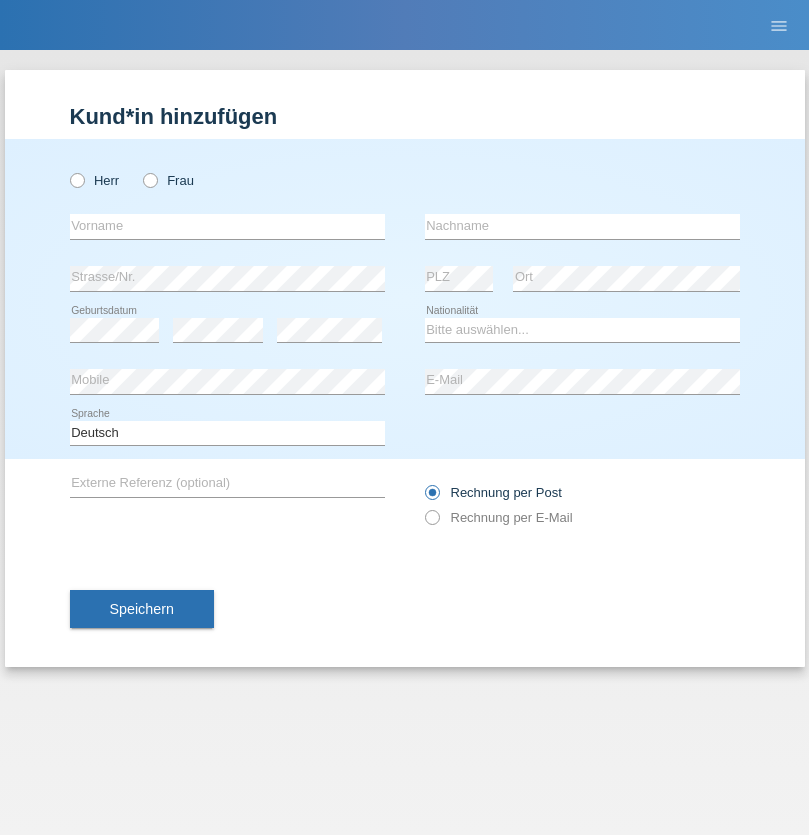 scroll, scrollTop: 0, scrollLeft: 0, axis: both 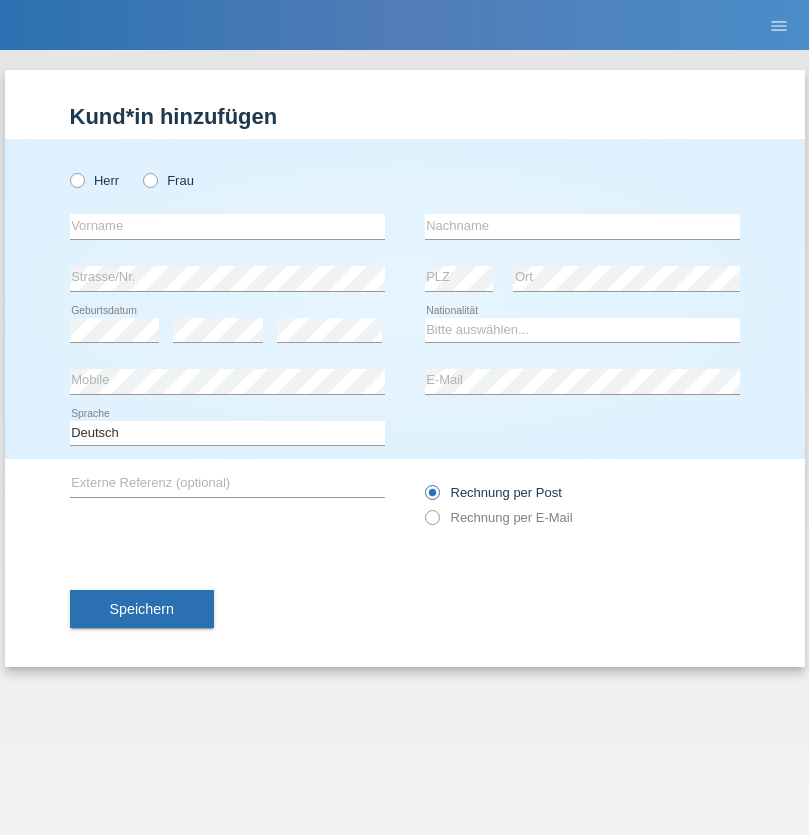 radio on "true" 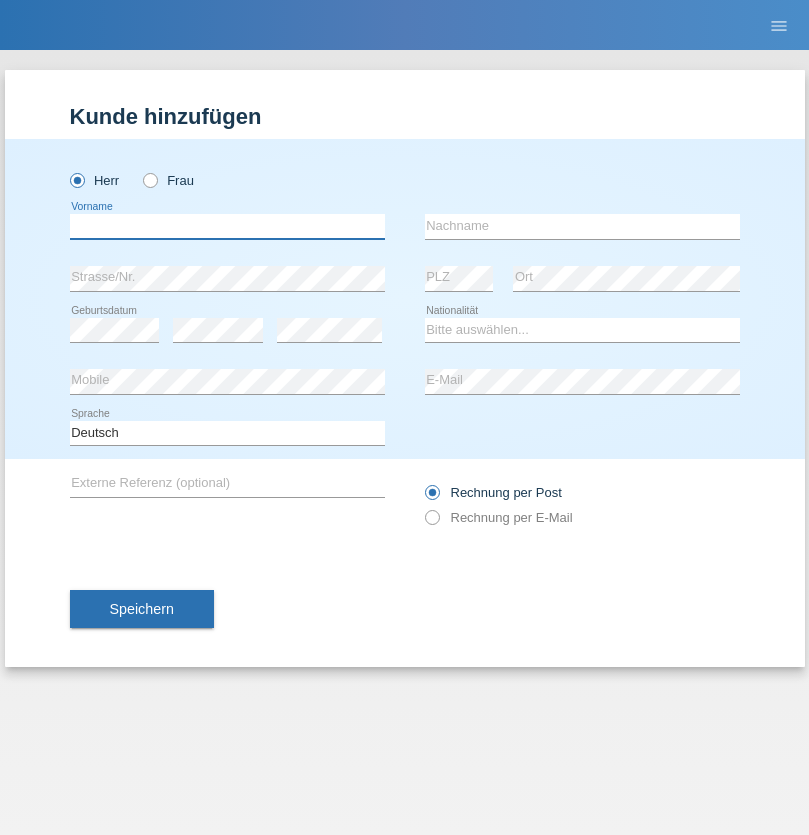 click at bounding box center [227, 226] 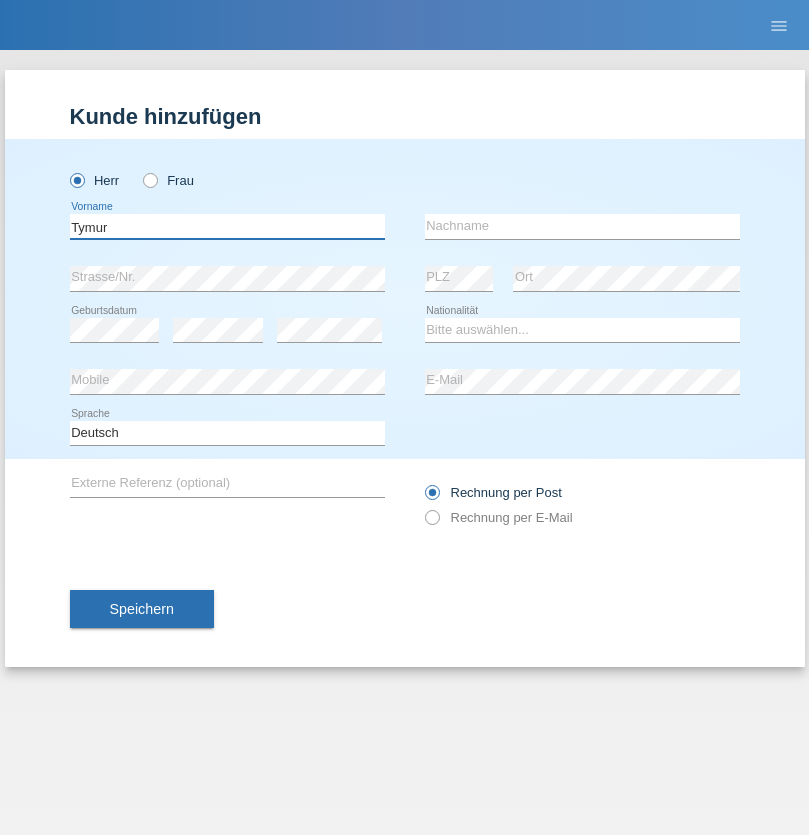 type on "Tymur" 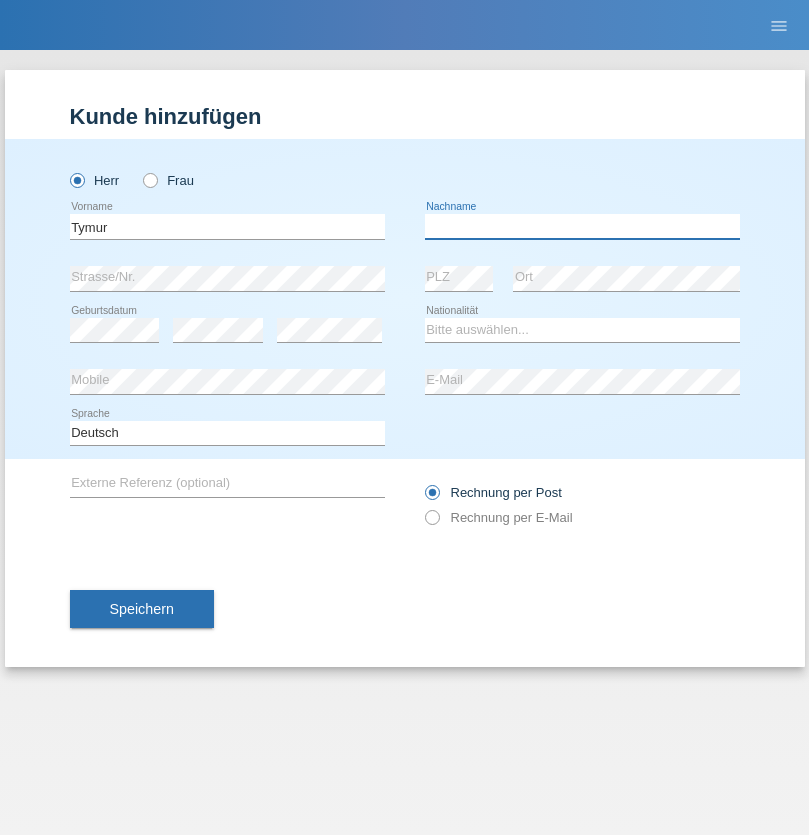 click at bounding box center (582, 226) 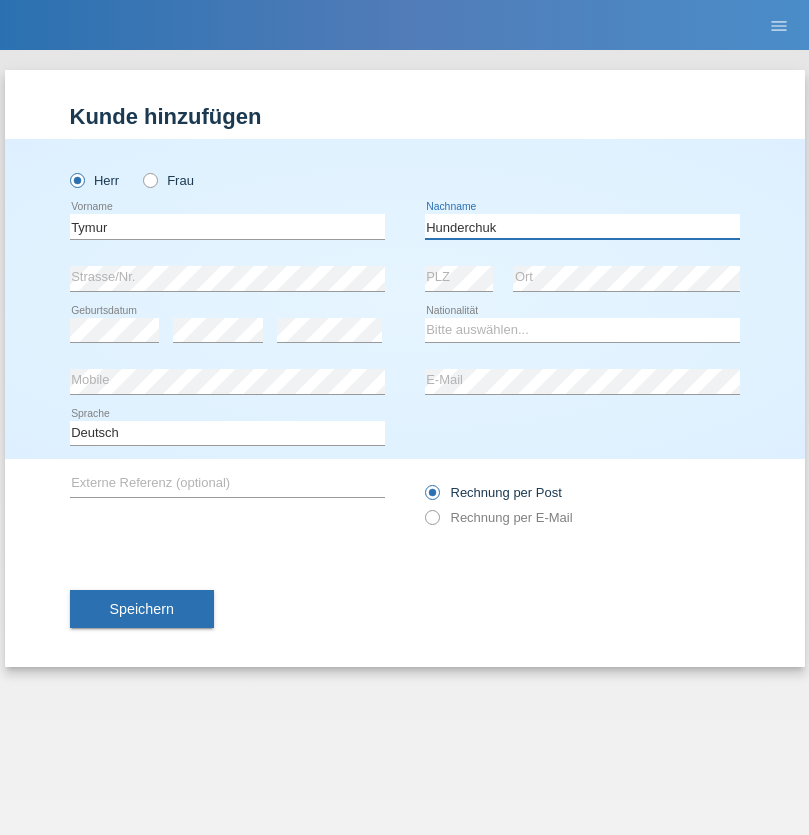 type on "Hunderchuk" 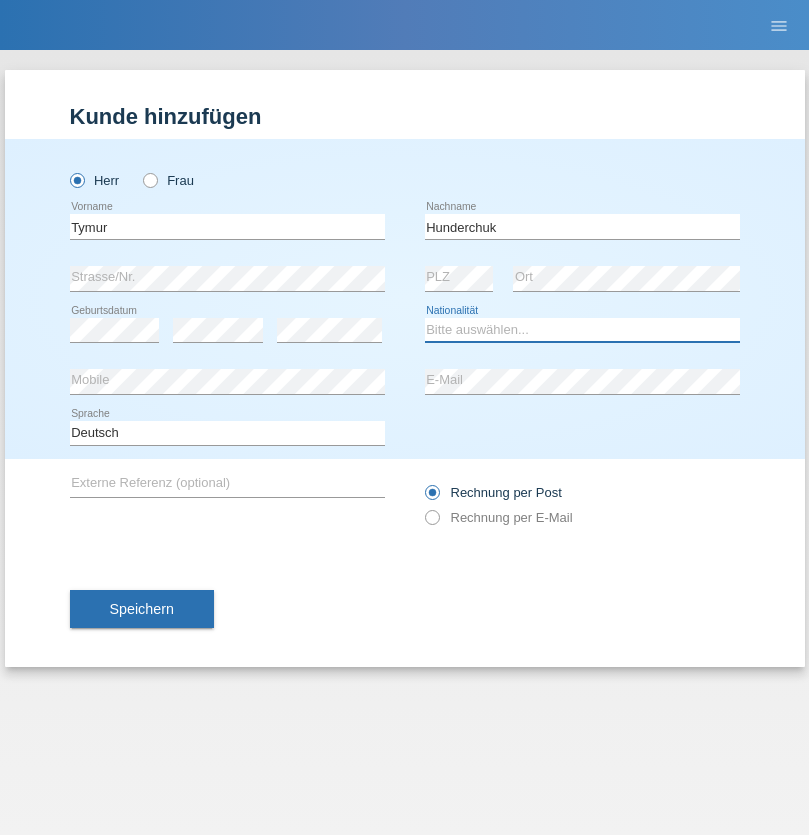 select on "UA" 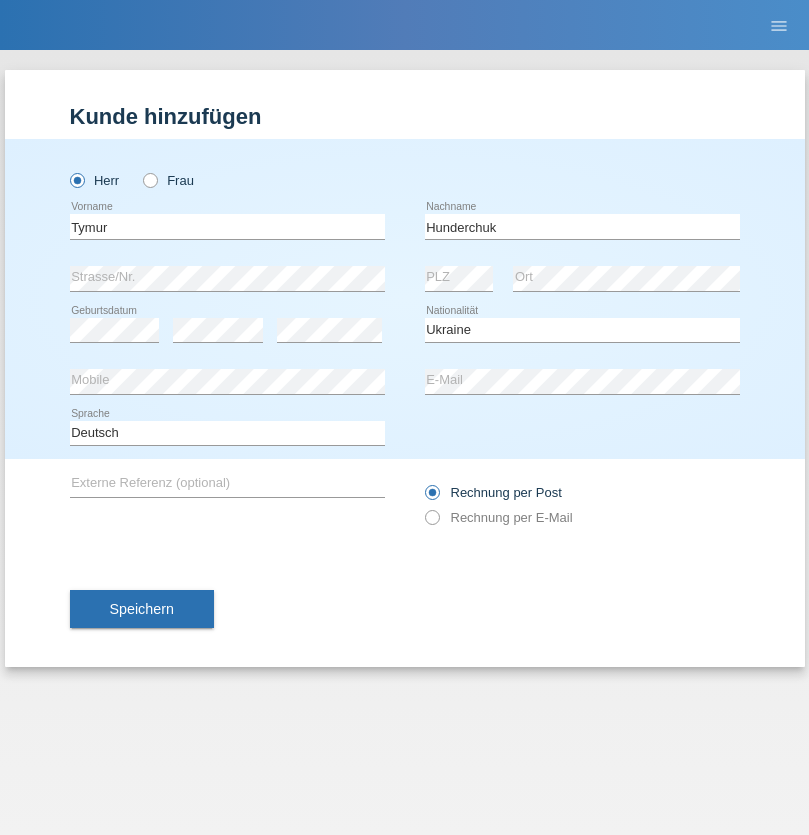 select on "C" 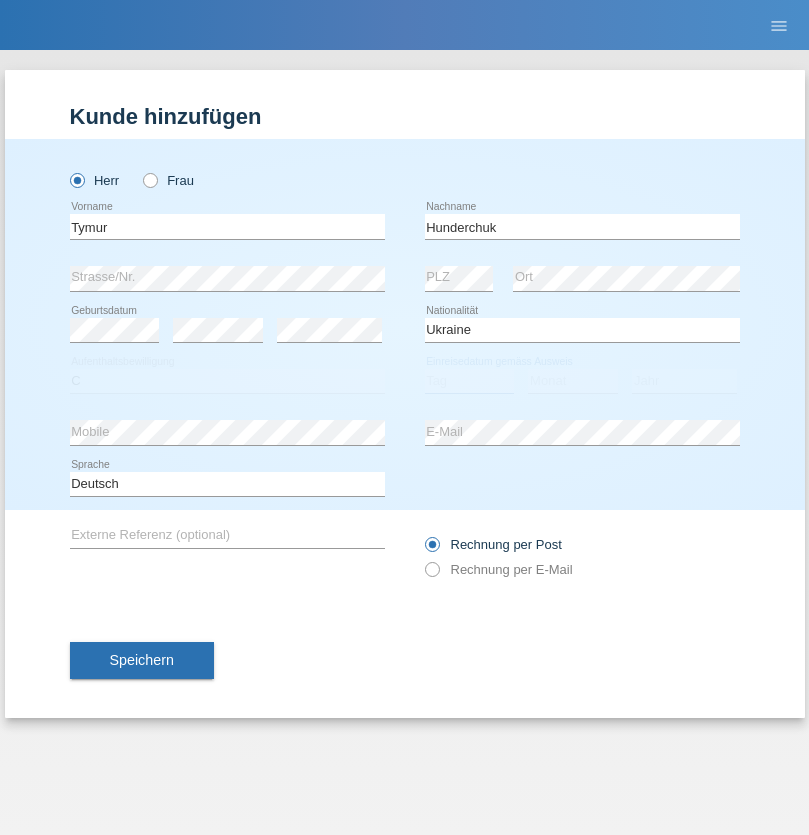 select on "20" 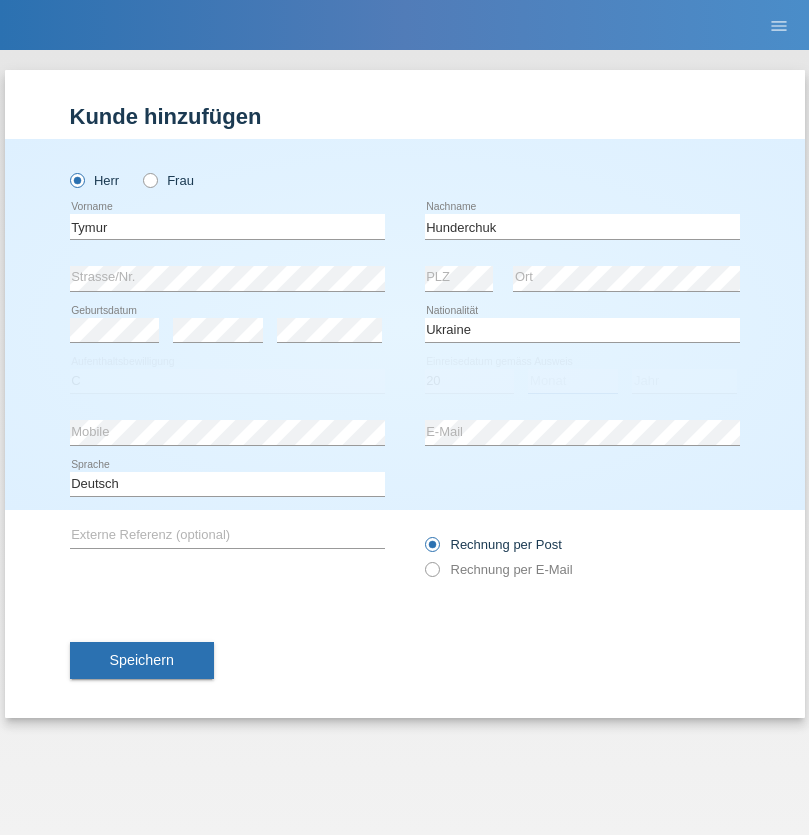 select on "08" 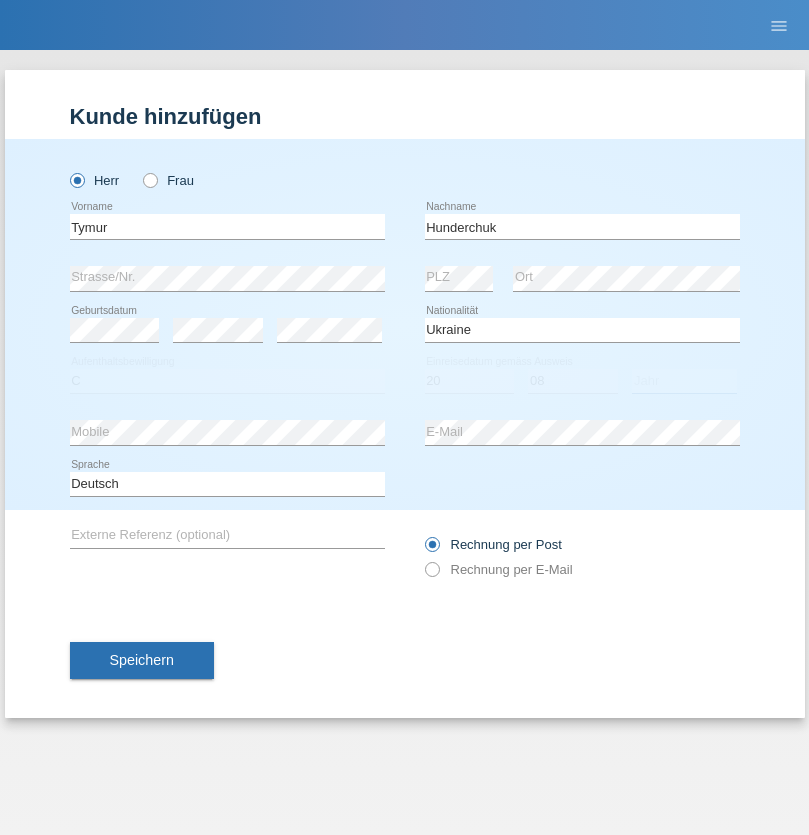 select on "2021" 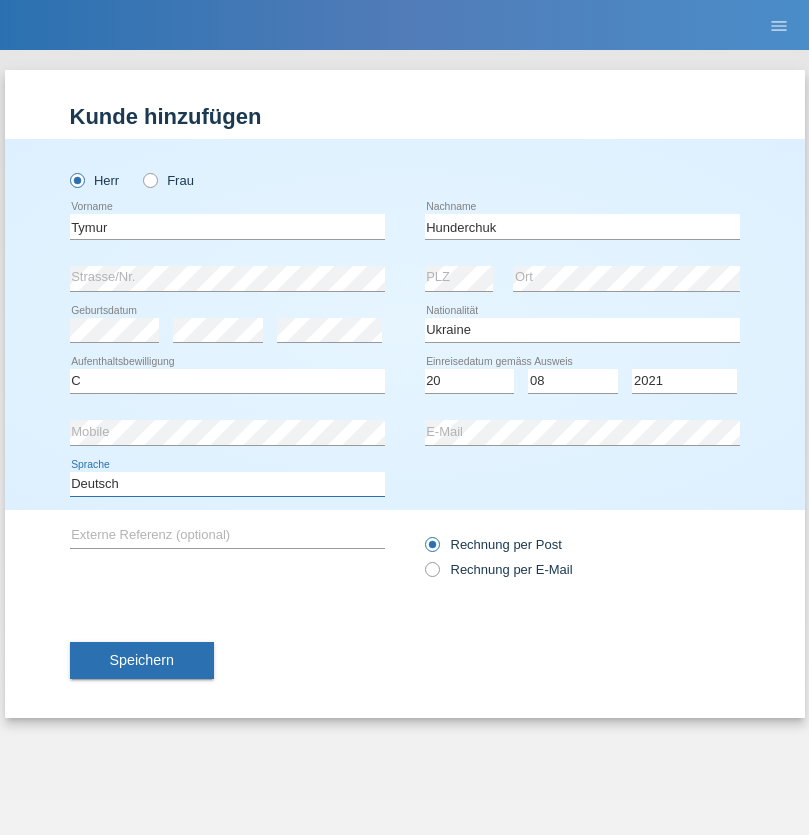 select on "en" 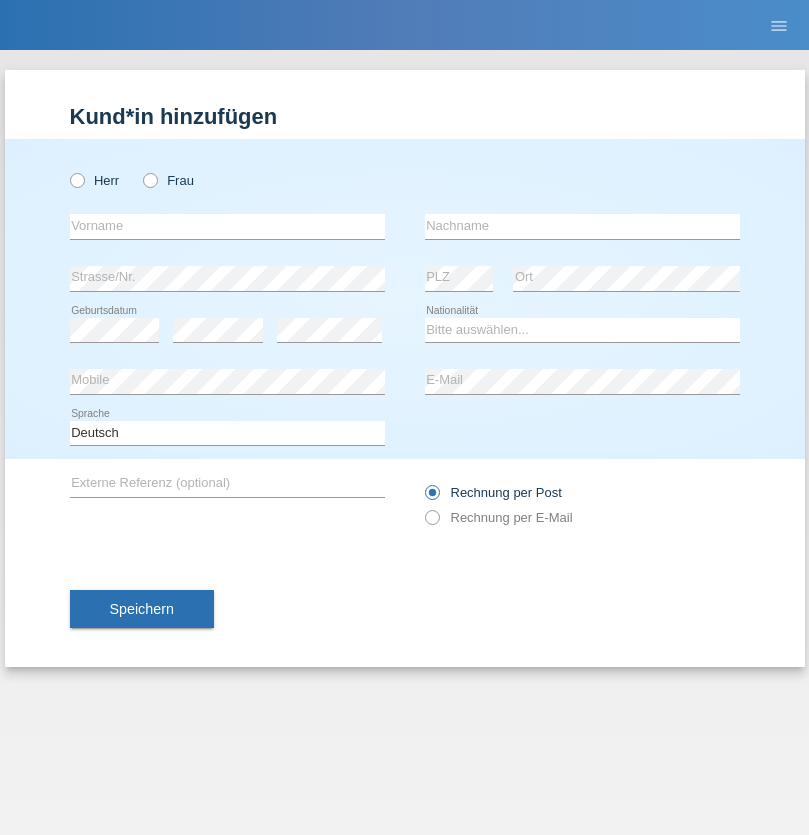 scroll, scrollTop: 0, scrollLeft: 0, axis: both 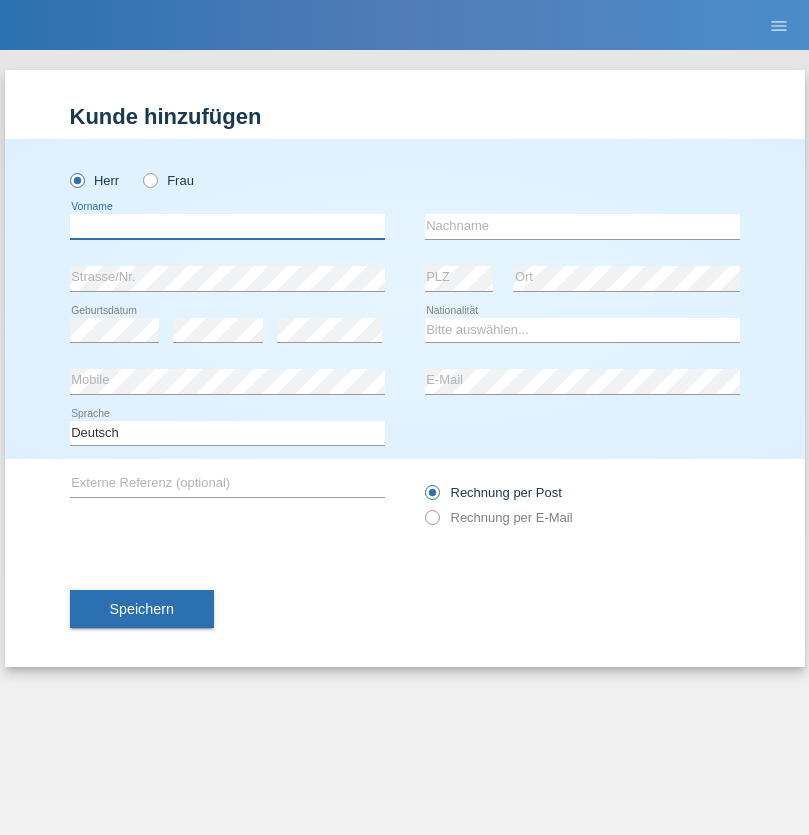 click at bounding box center [227, 226] 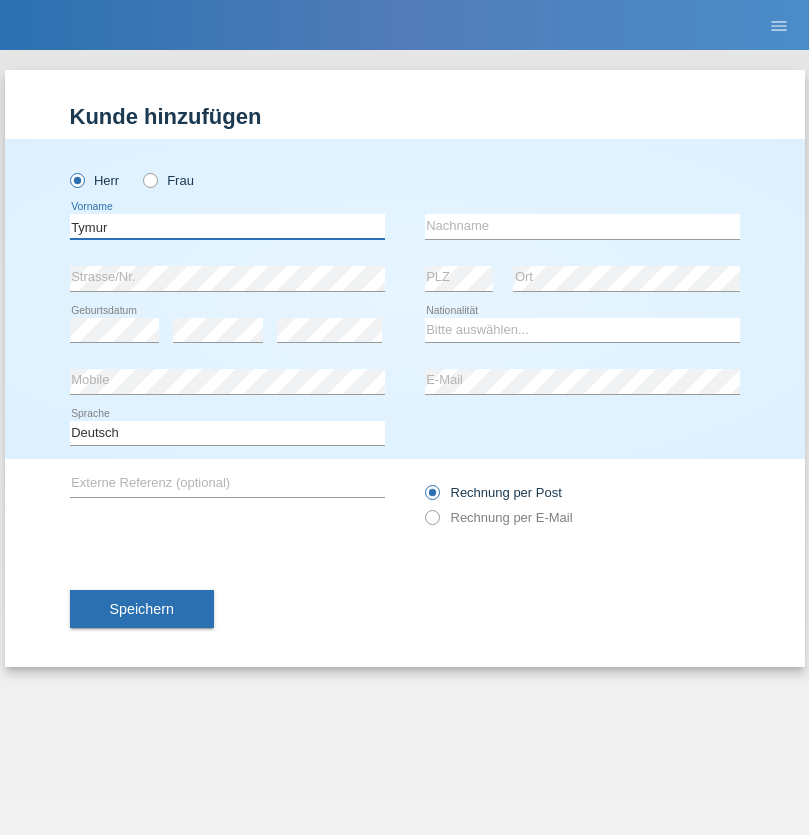 type on "Tymur" 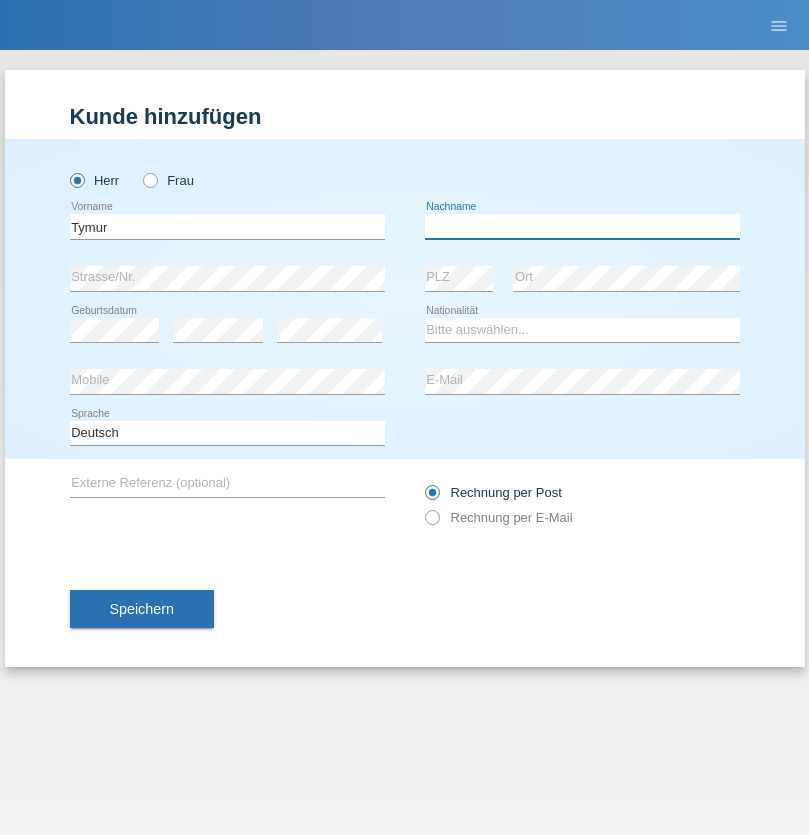 click at bounding box center (582, 226) 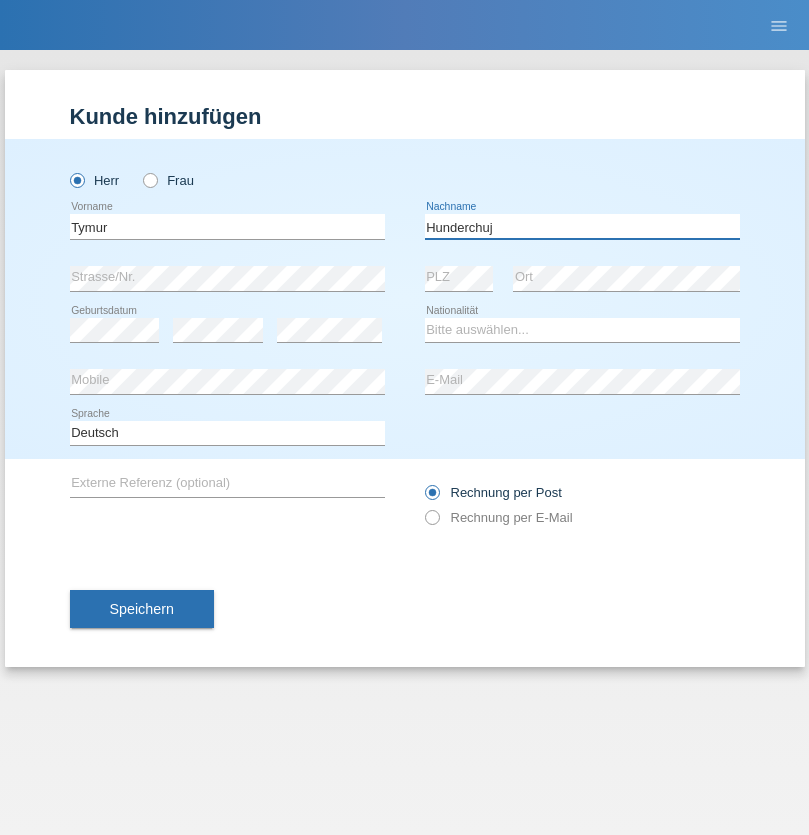 type on "Hunderchuj" 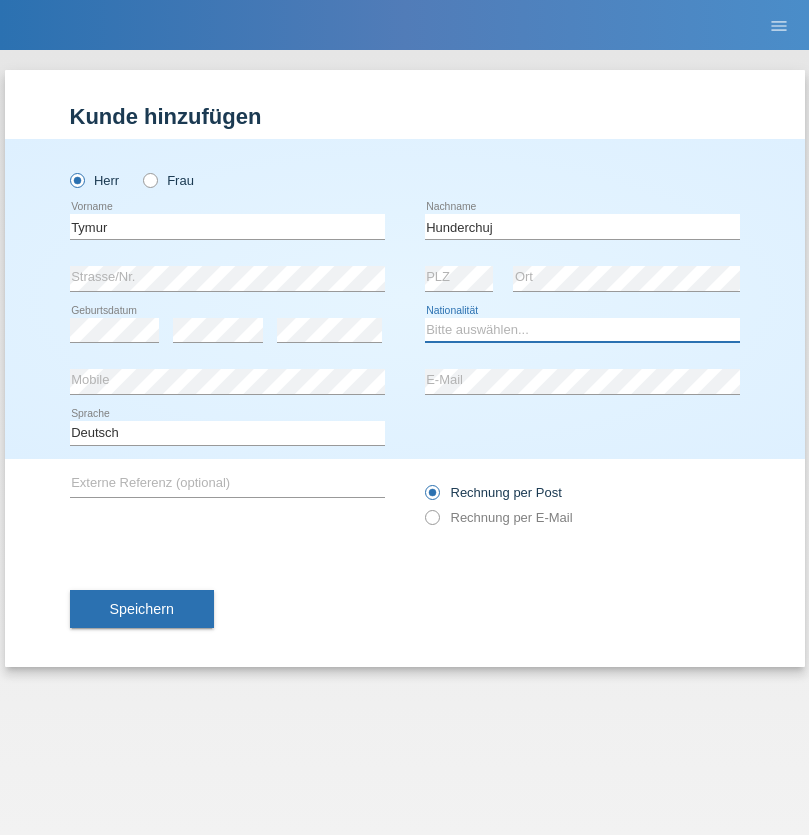 select on "UA" 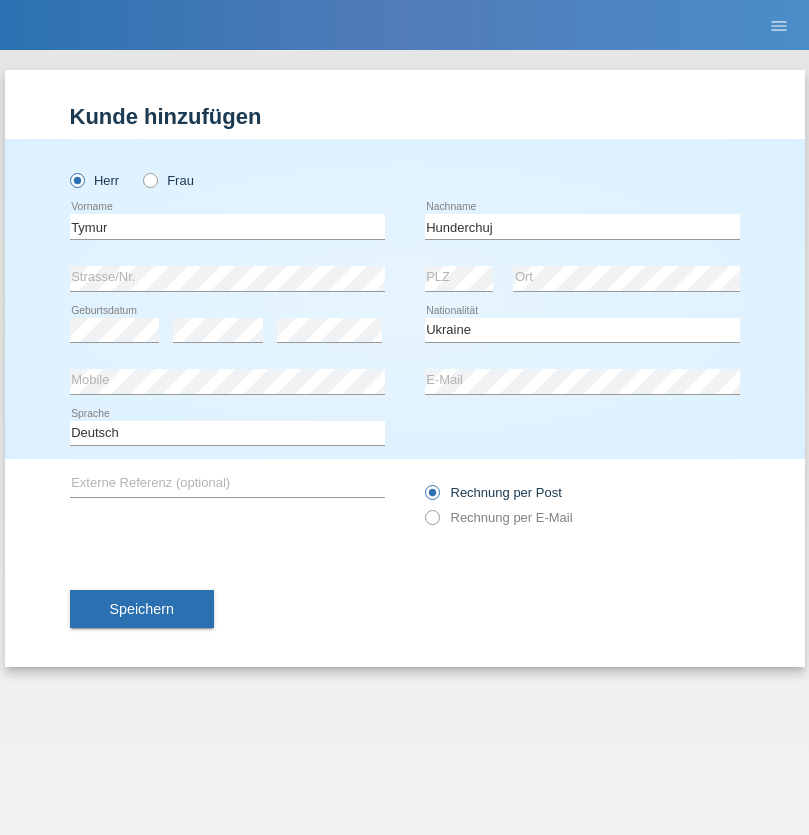 select on "C" 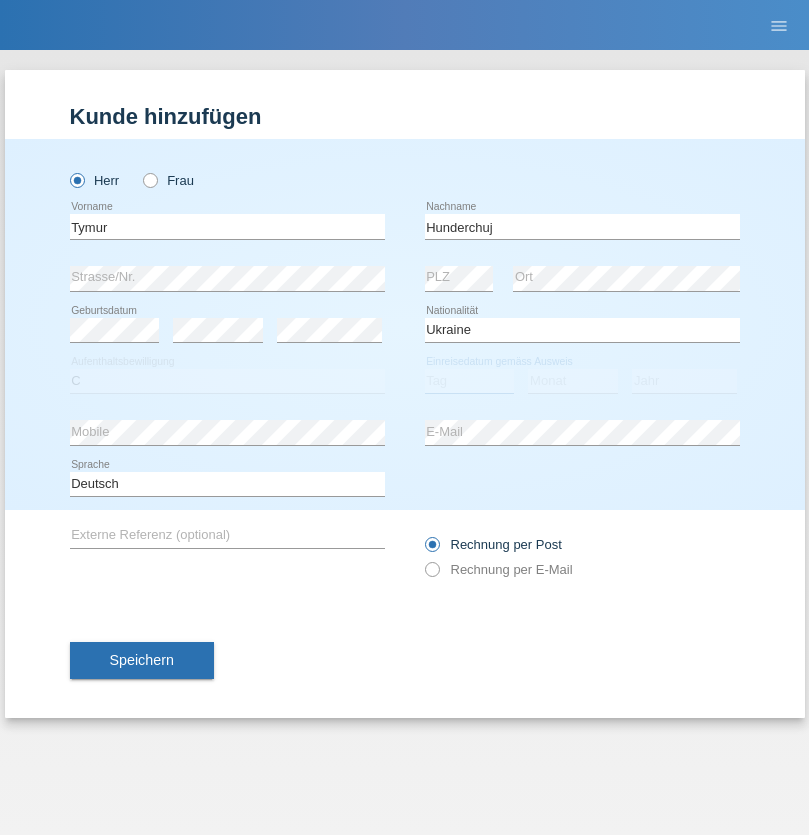 select on "20" 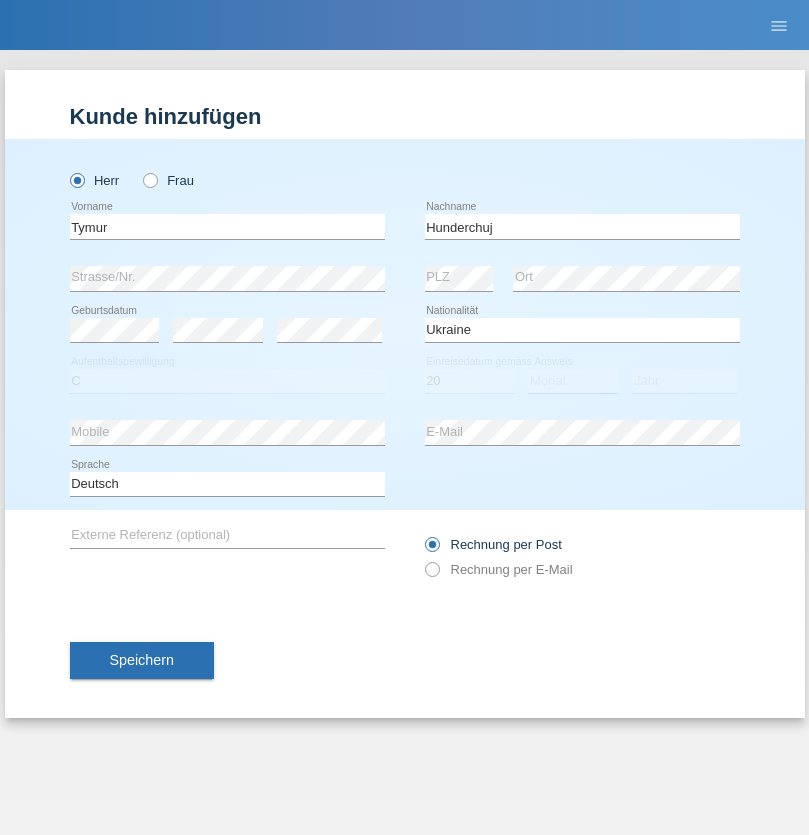 select on "08" 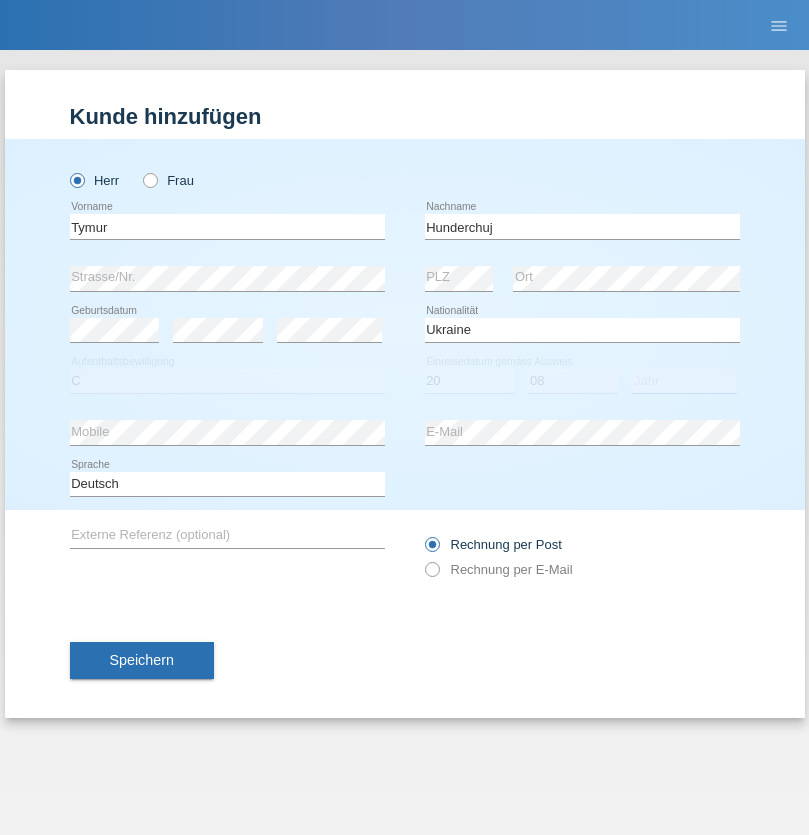 select on "2021" 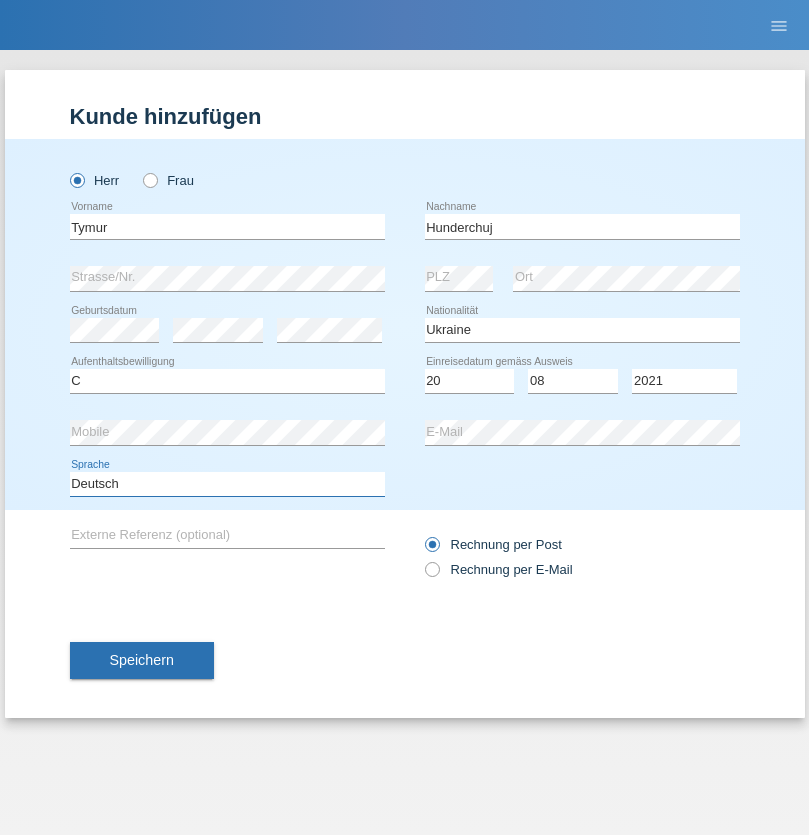 select on "en" 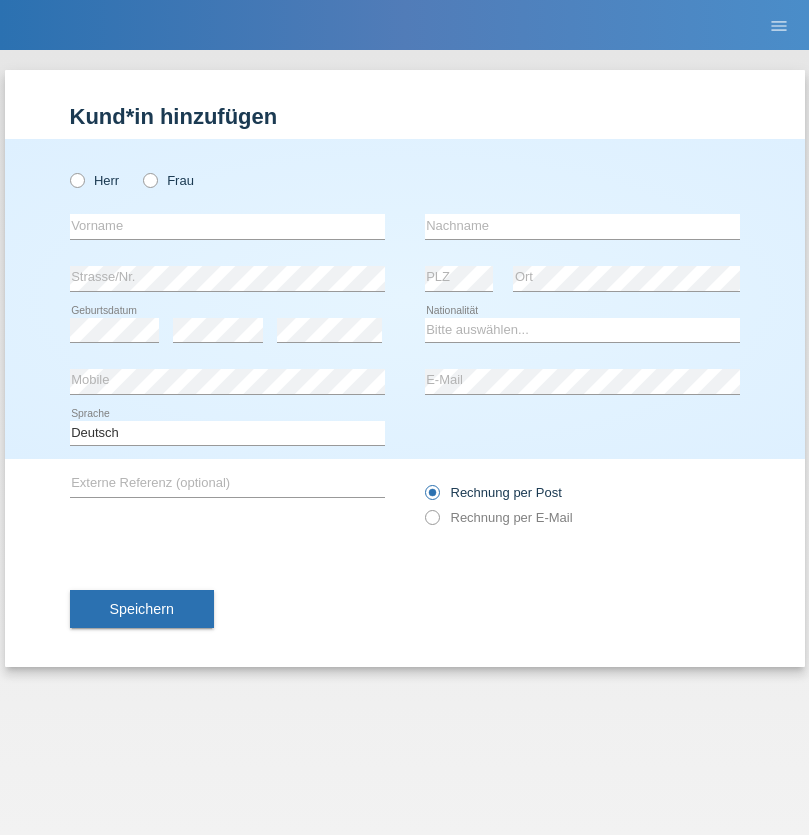 scroll, scrollTop: 0, scrollLeft: 0, axis: both 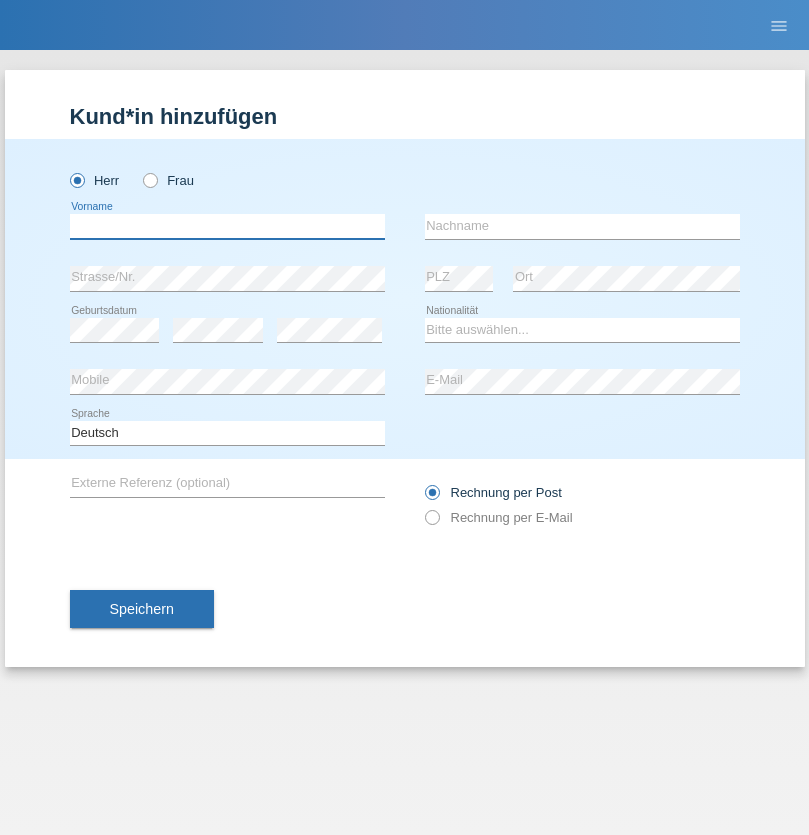 click at bounding box center (227, 226) 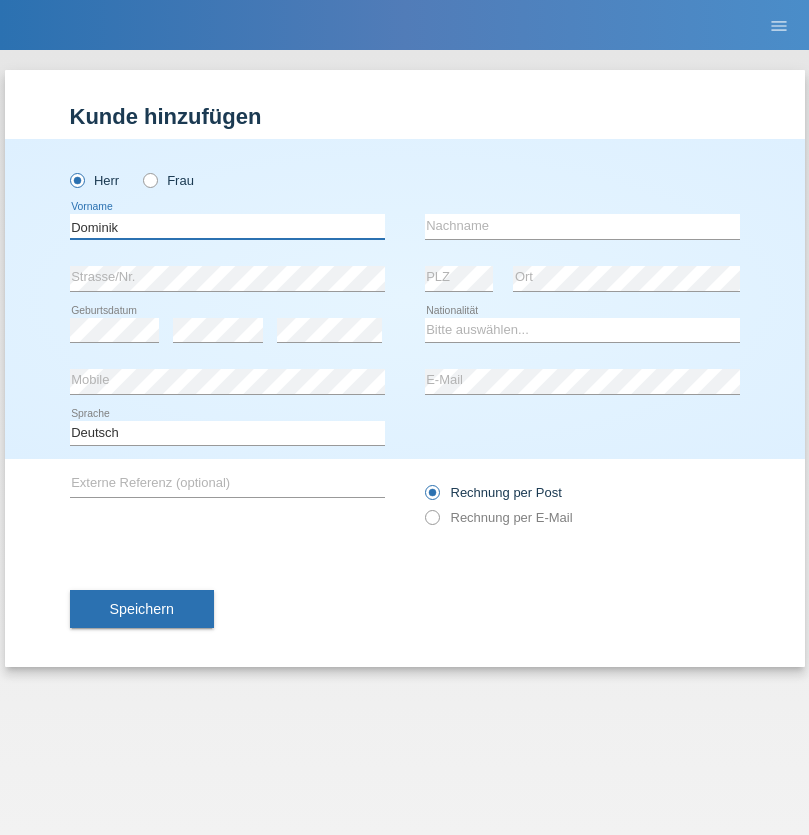 type on "Dominik" 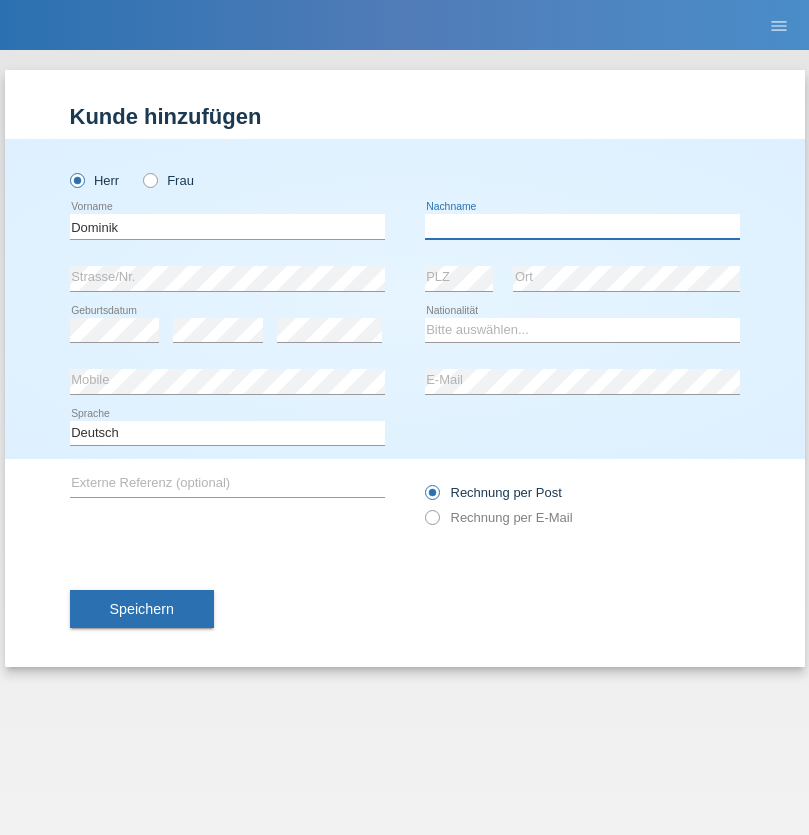 click at bounding box center (582, 226) 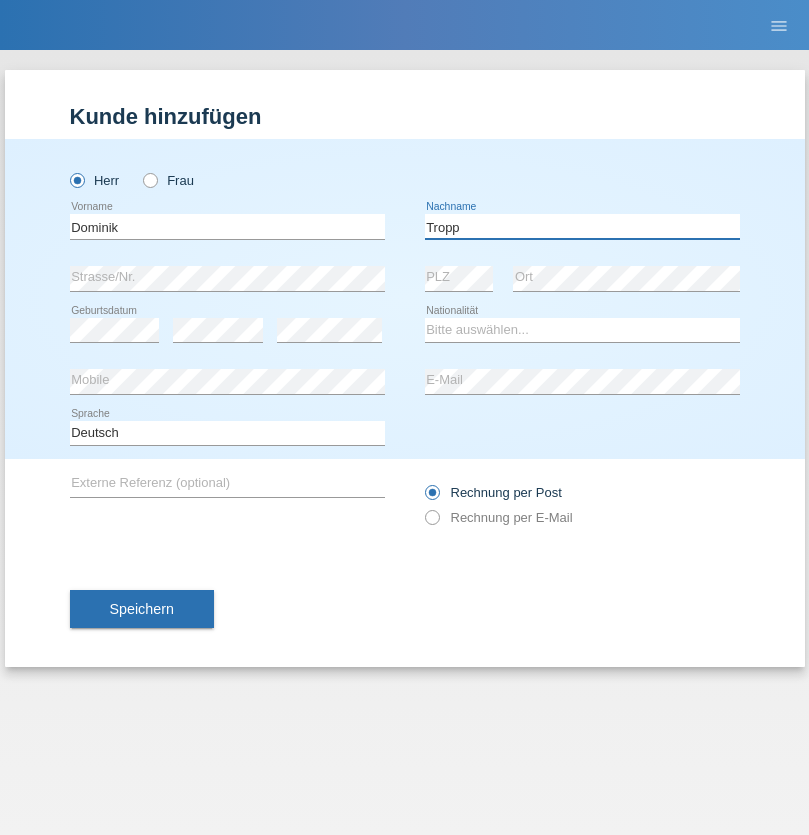 type on "Tropp" 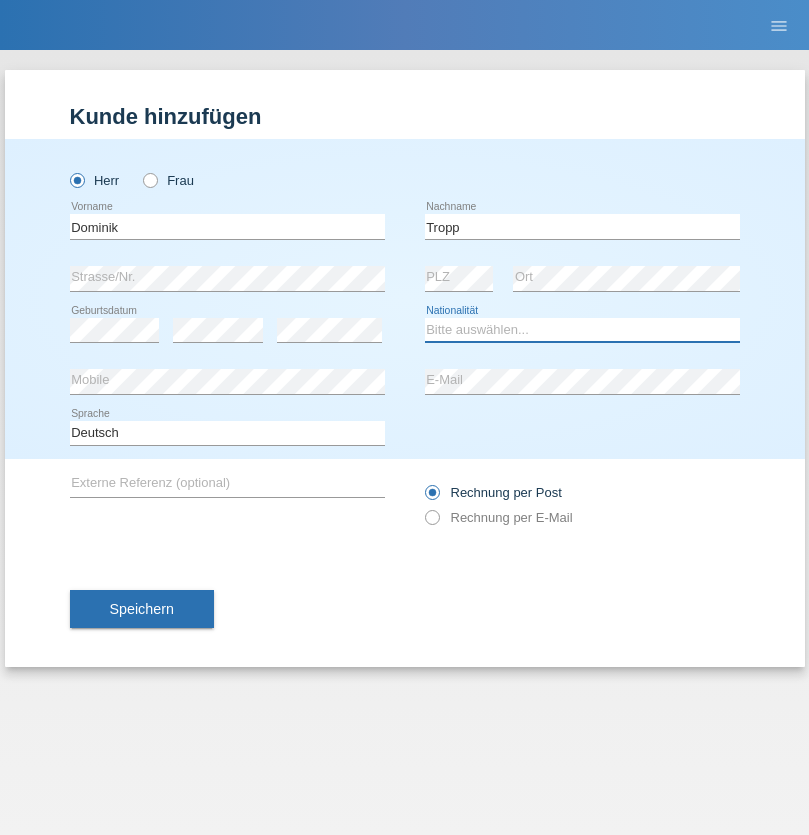 select on "SK" 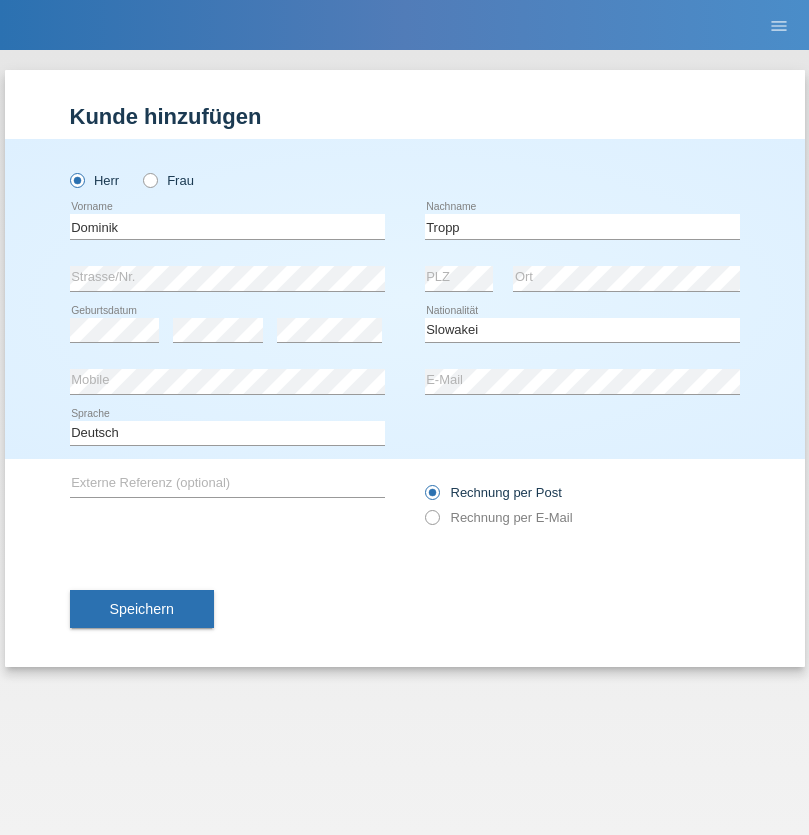 select on "C" 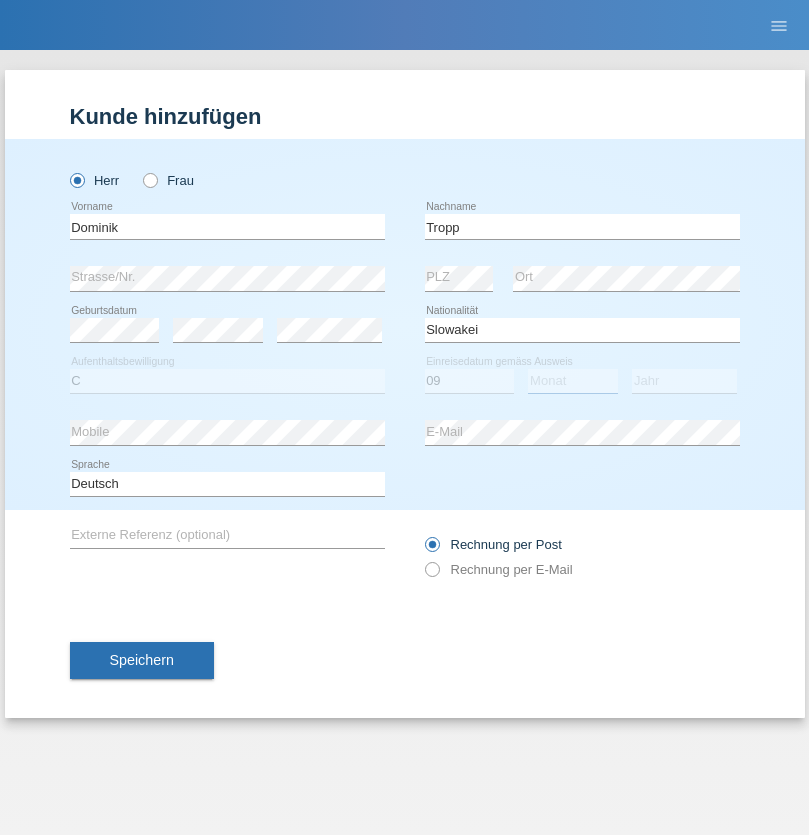 select on "08" 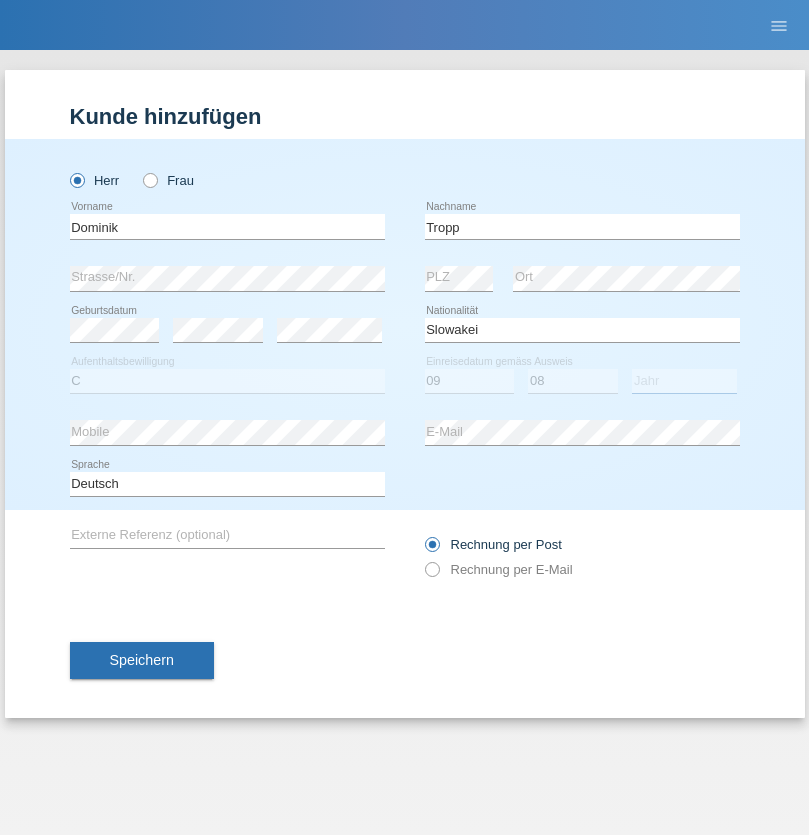 select on "2021" 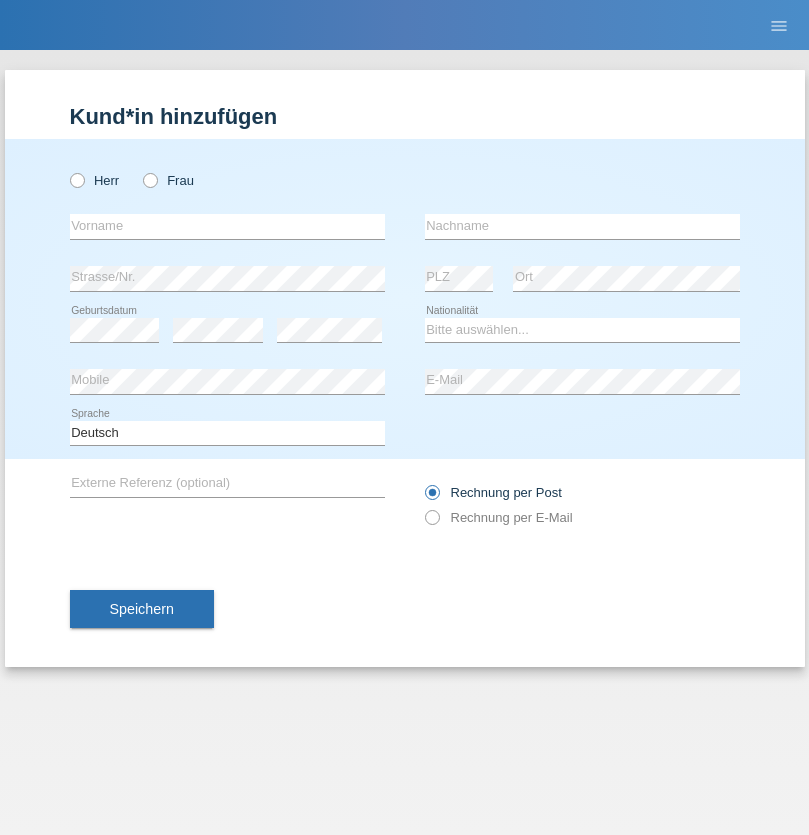scroll, scrollTop: 0, scrollLeft: 0, axis: both 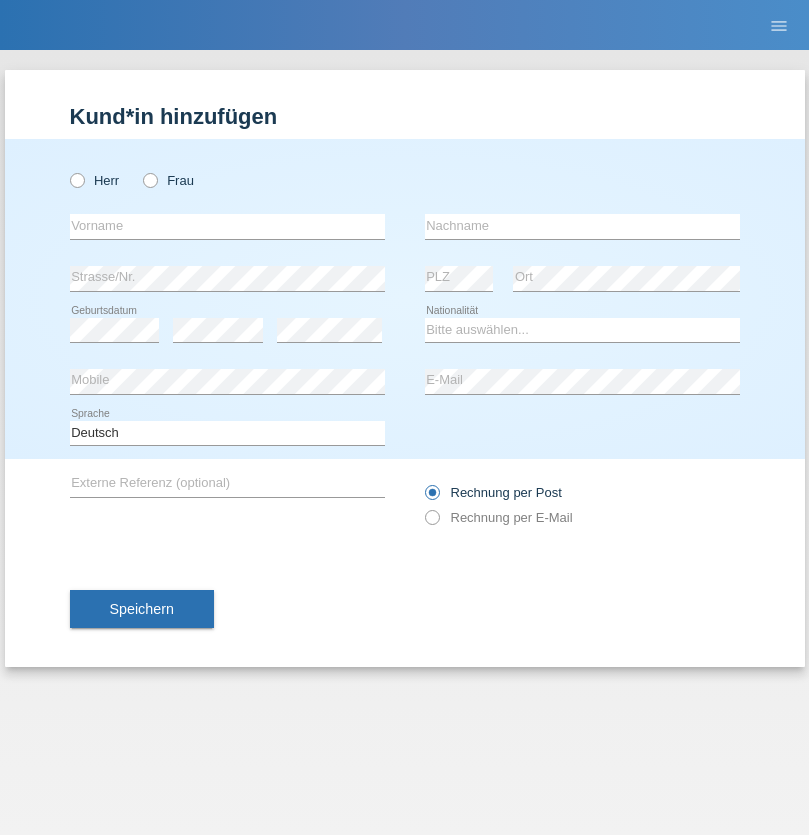 radio on "true" 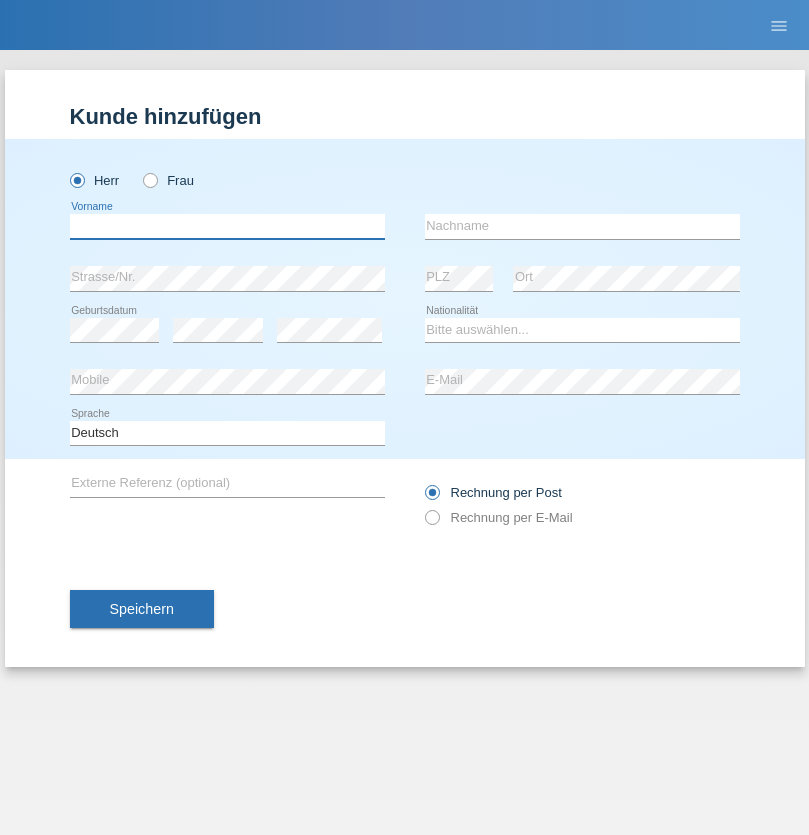 click at bounding box center [227, 226] 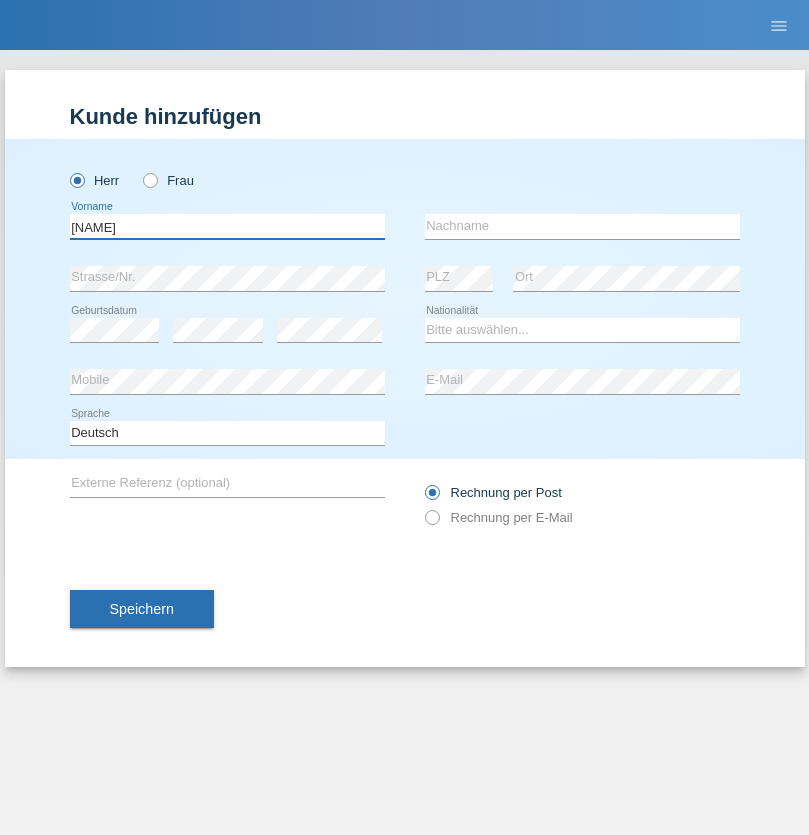 type on "[NAME]" 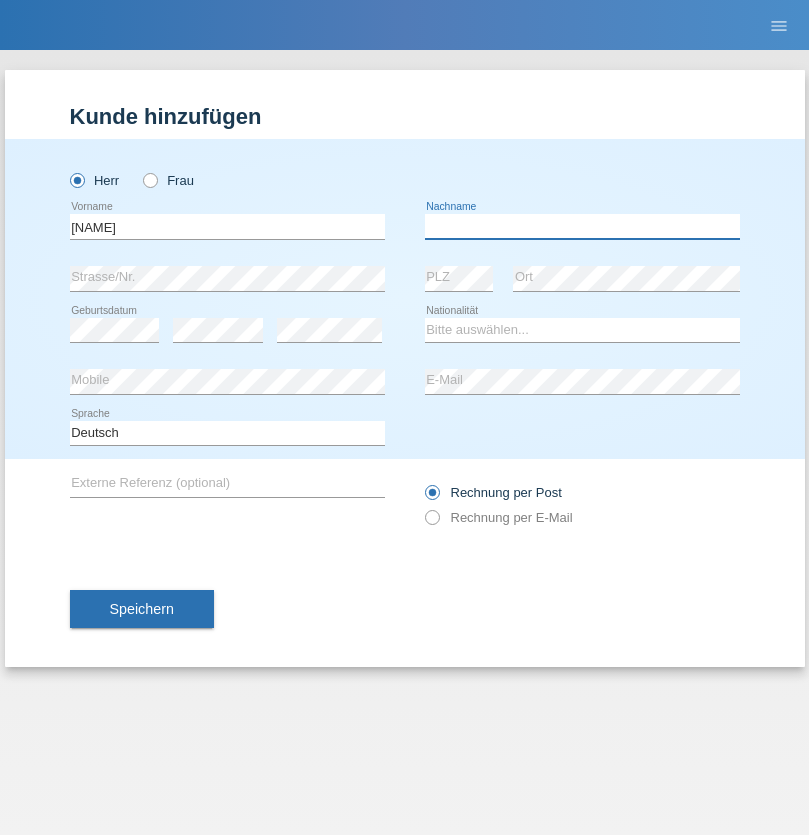click at bounding box center [582, 226] 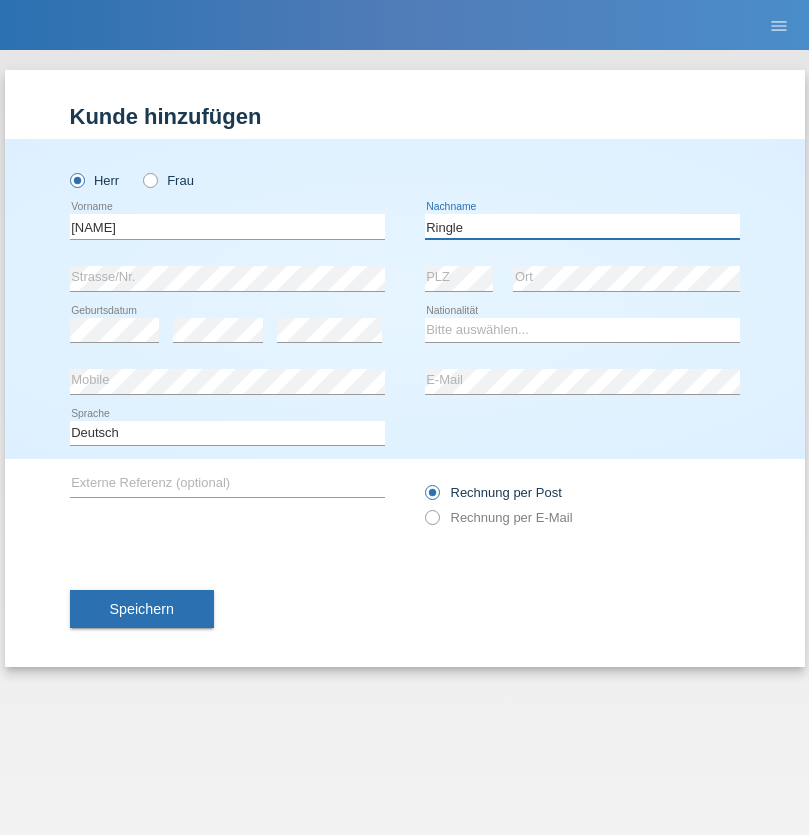 type on "Ringle" 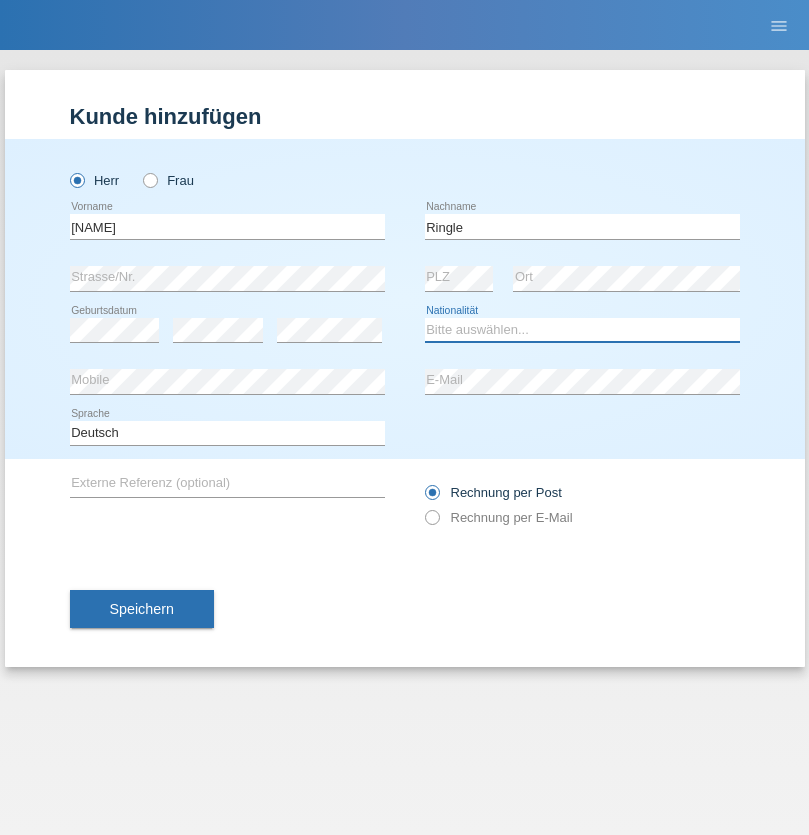 select on "DE" 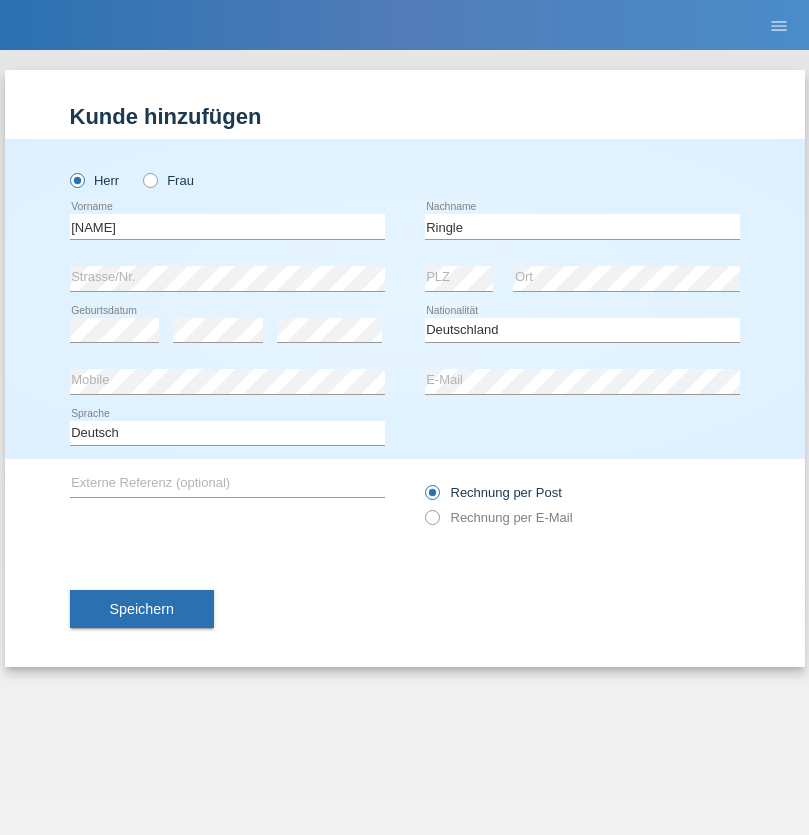 select on "C" 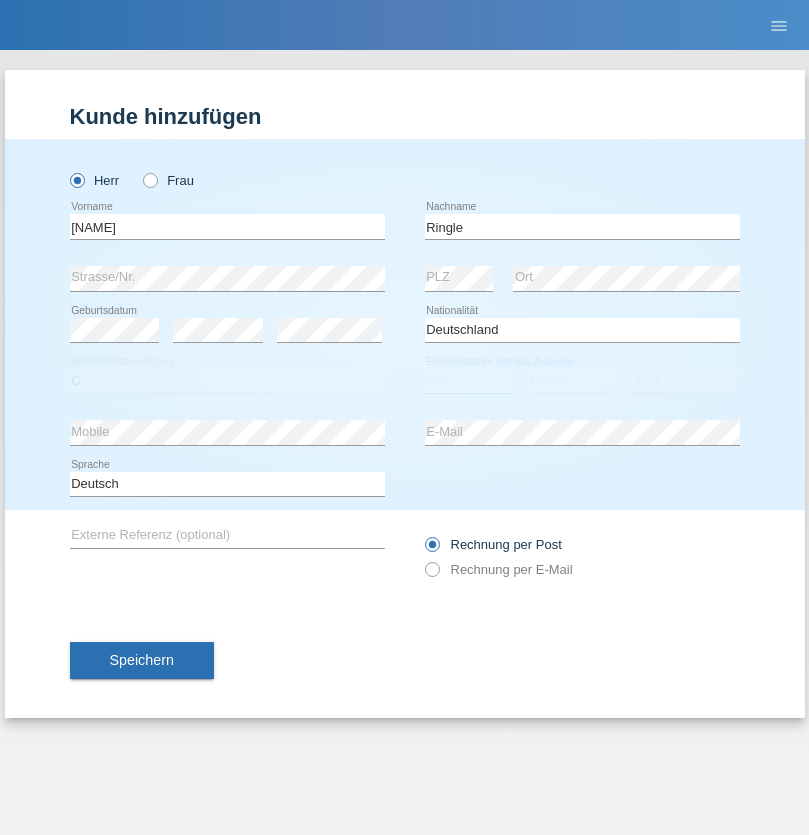 select on "06" 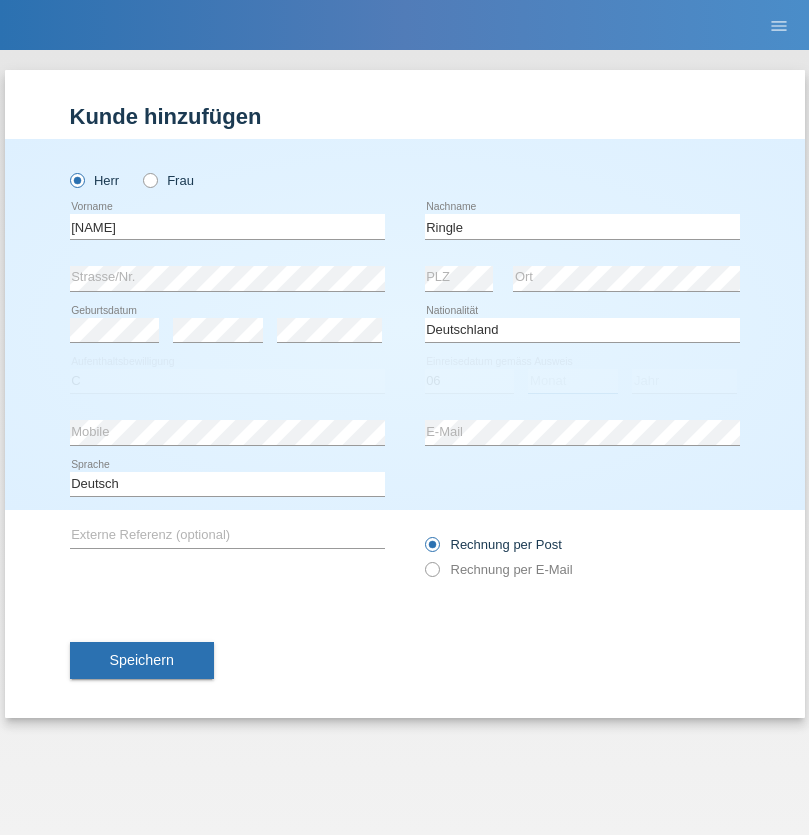 select on "01" 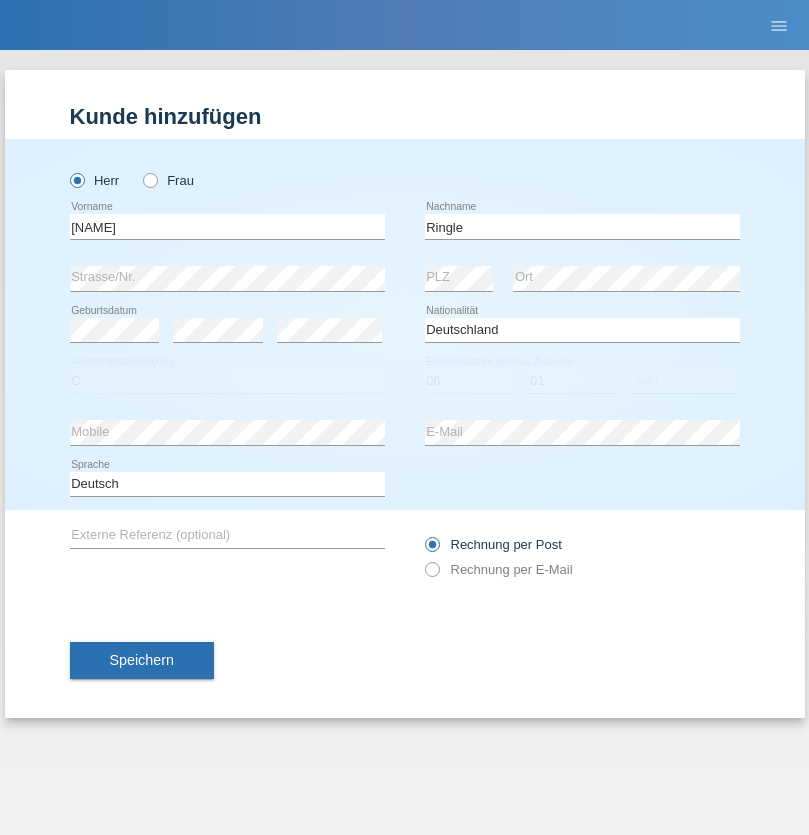 select on "2021" 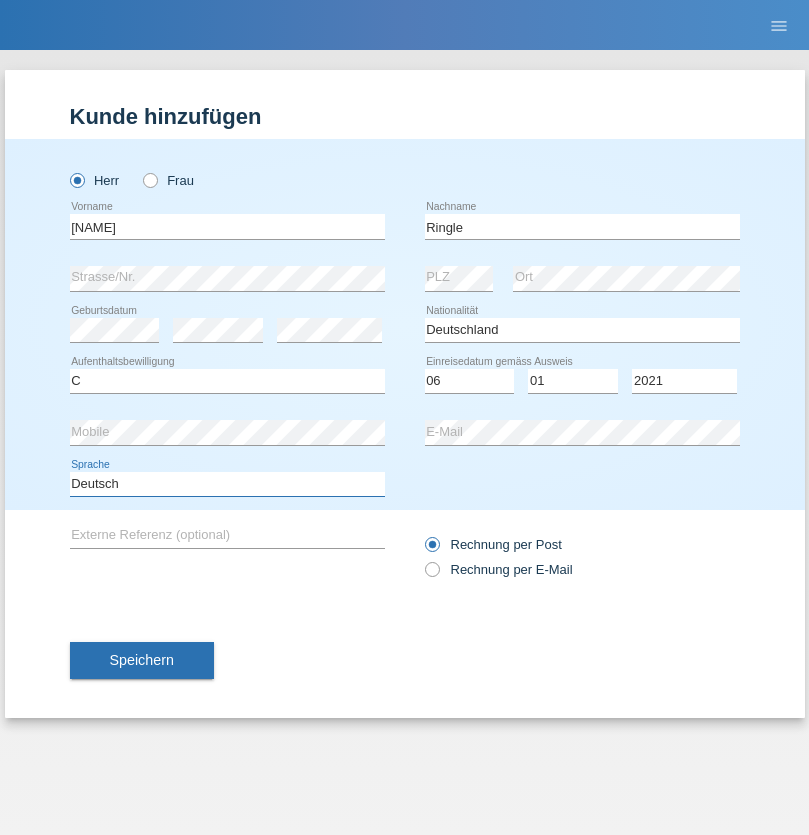 select on "en" 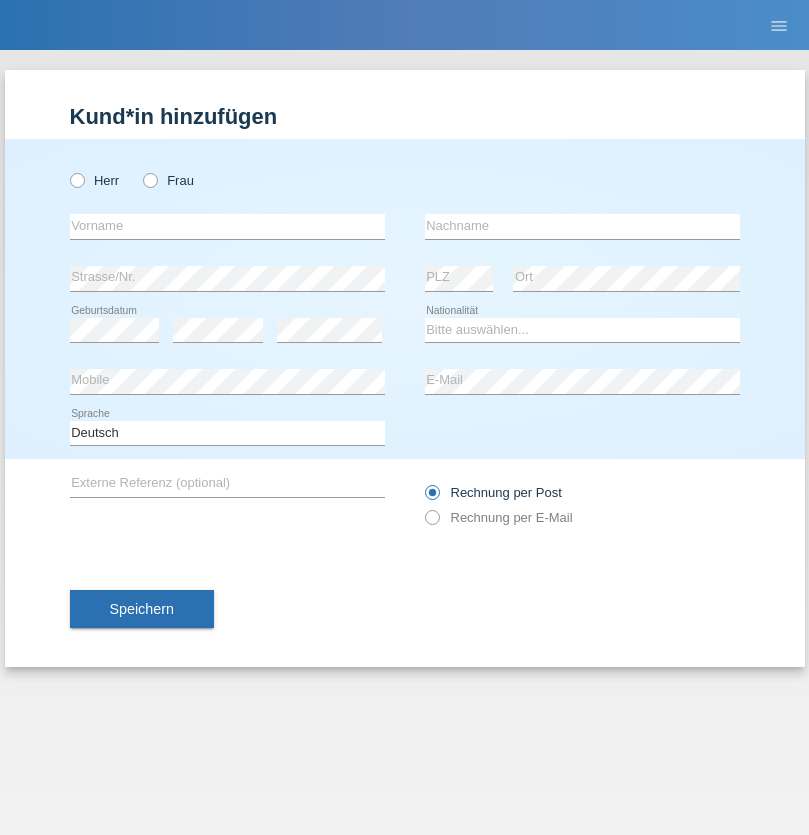 scroll, scrollTop: 0, scrollLeft: 0, axis: both 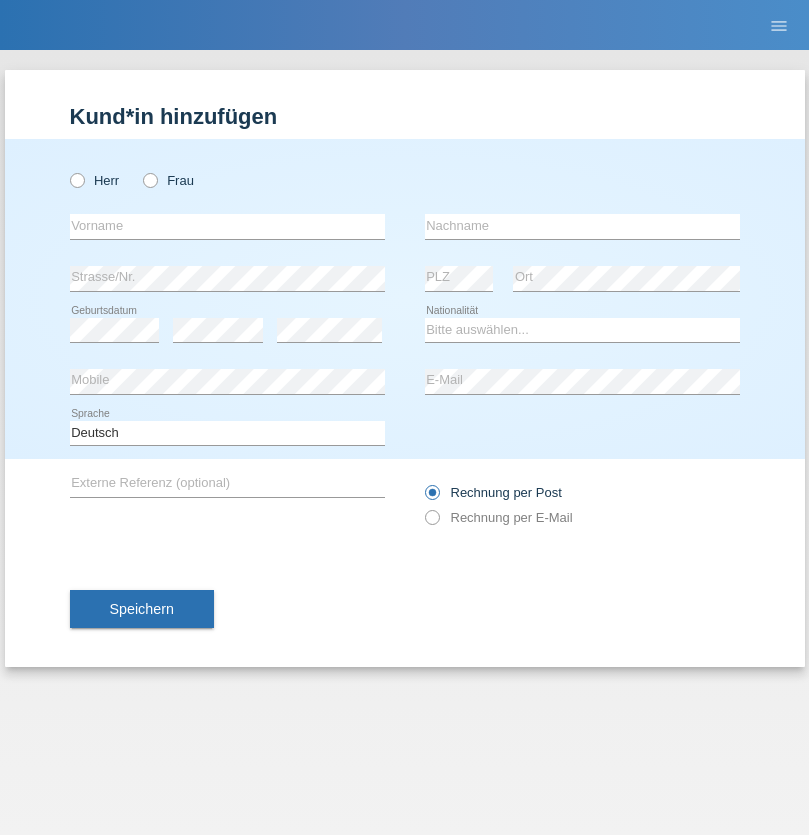 radio on "true" 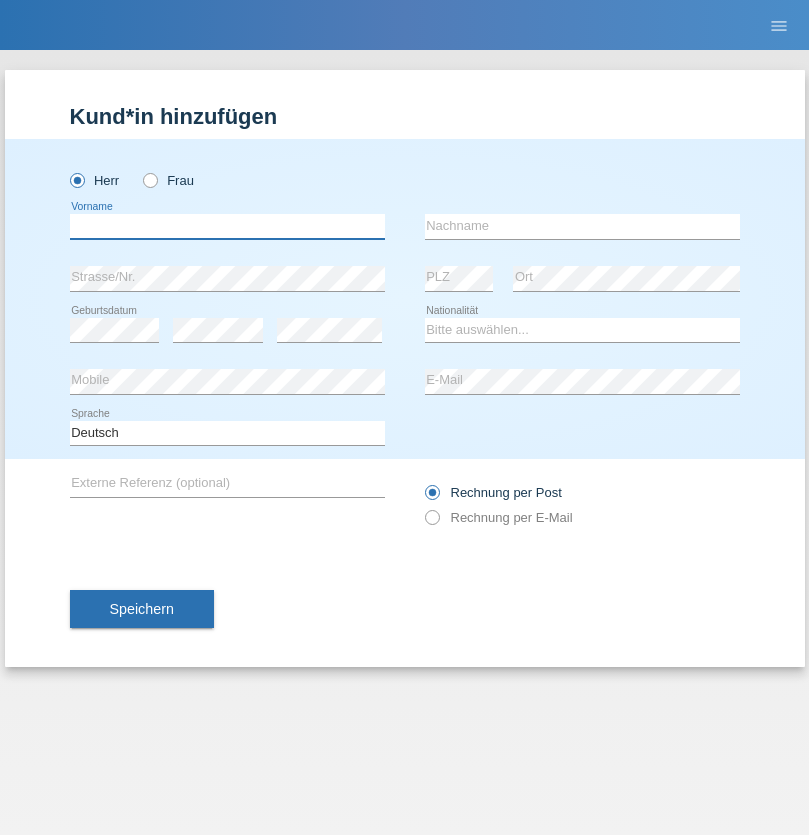 click at bounding box center (227, 226) 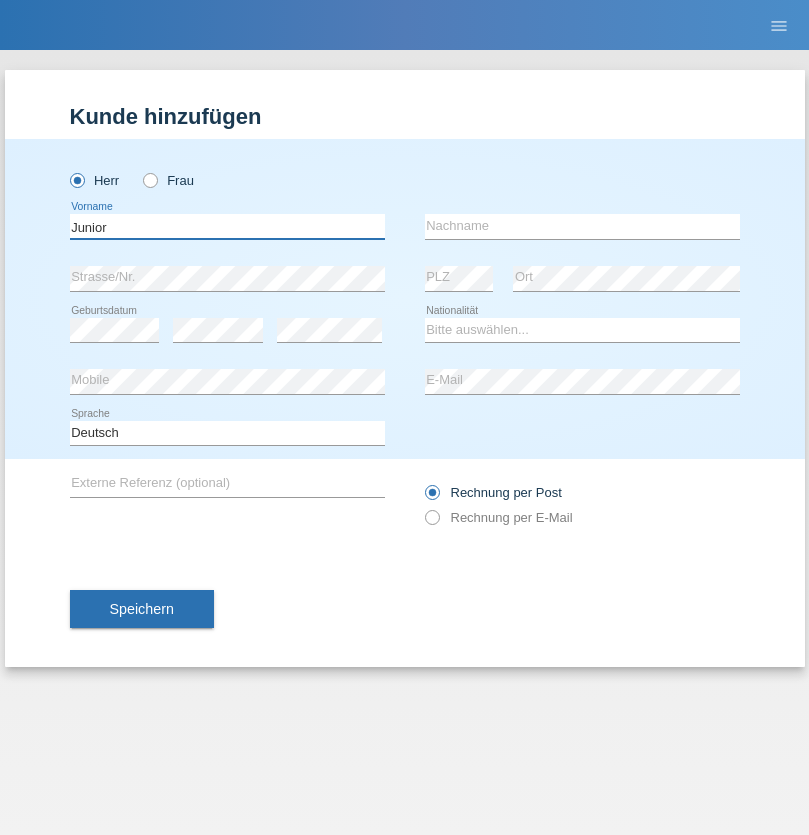 type on "Junior" 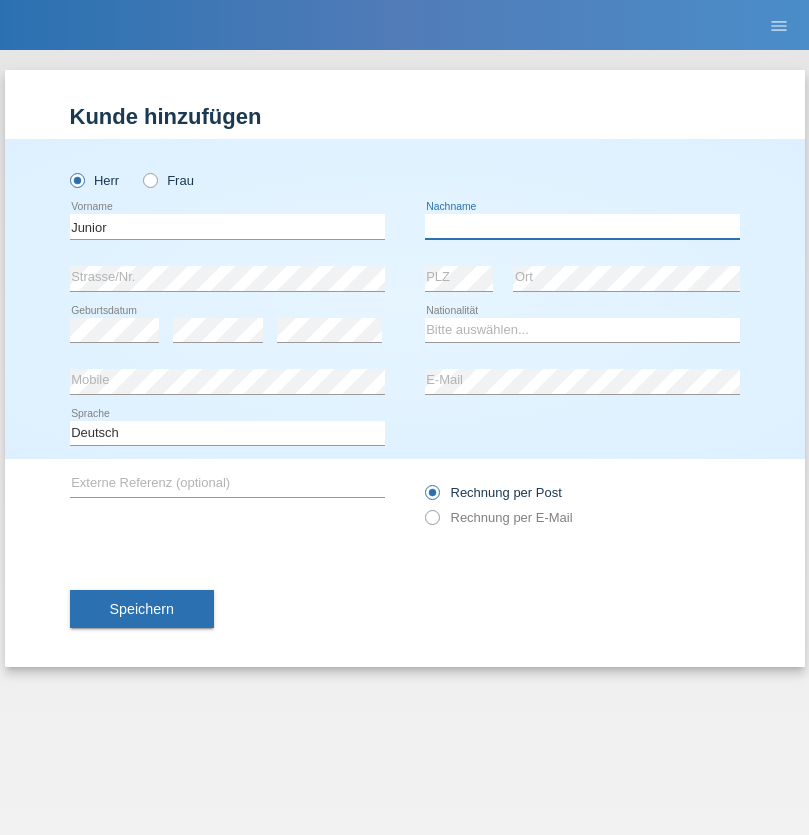 click at bounding box center [582, 226] 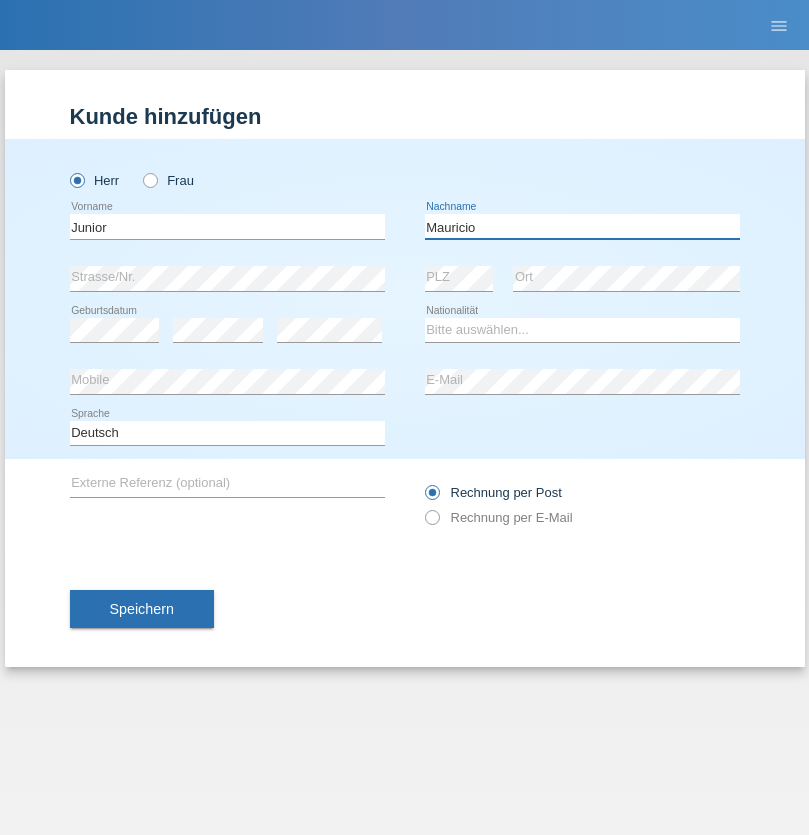type on "Mauricio" 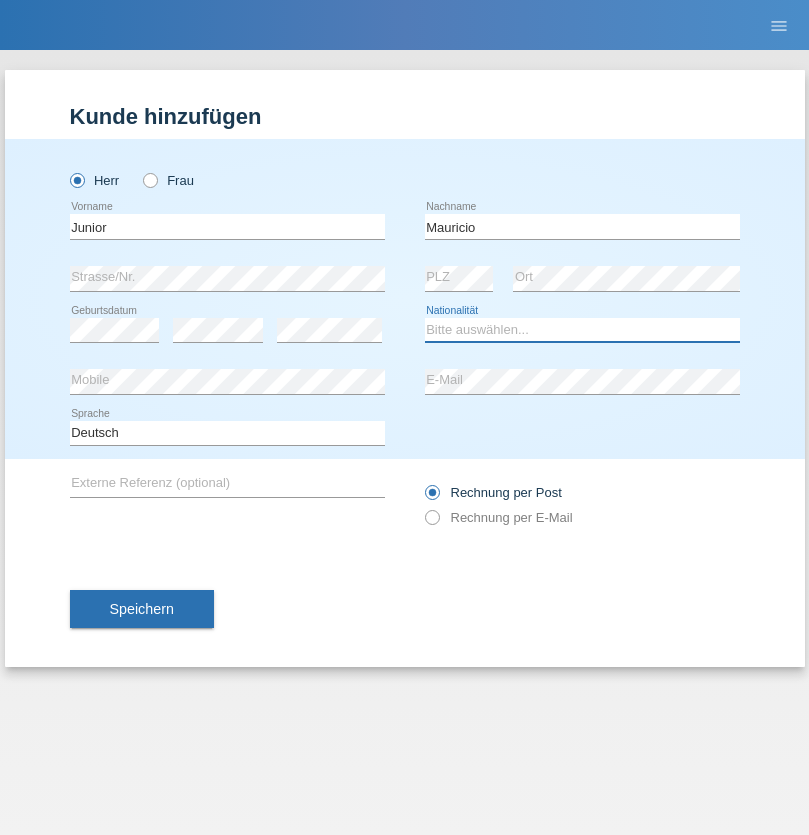 select on "CH" 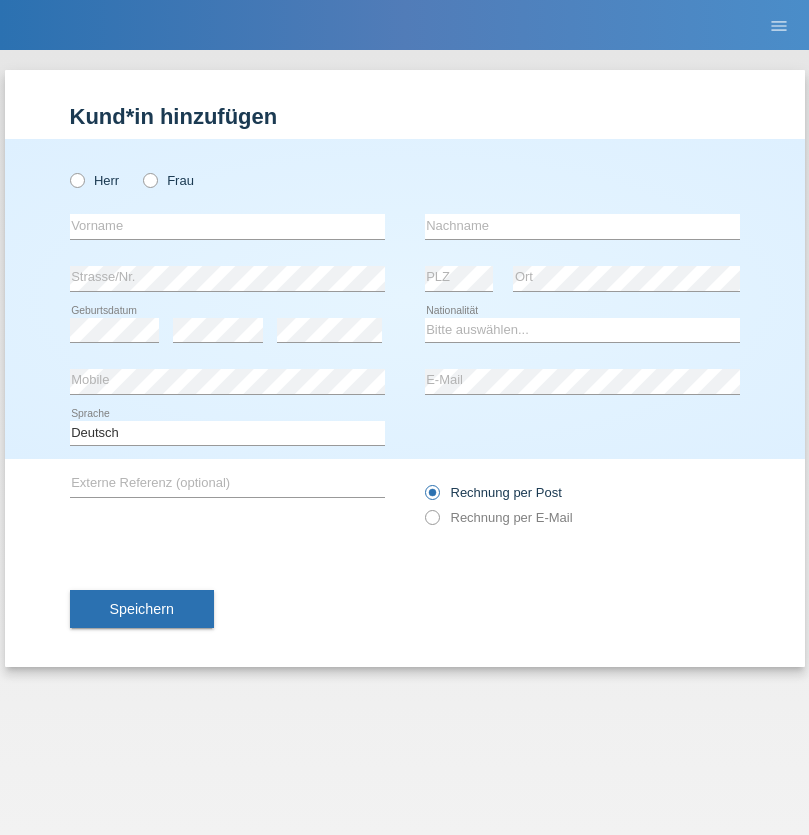 scroll, scrollTop: 0, scrollLeft: 0, axis: both 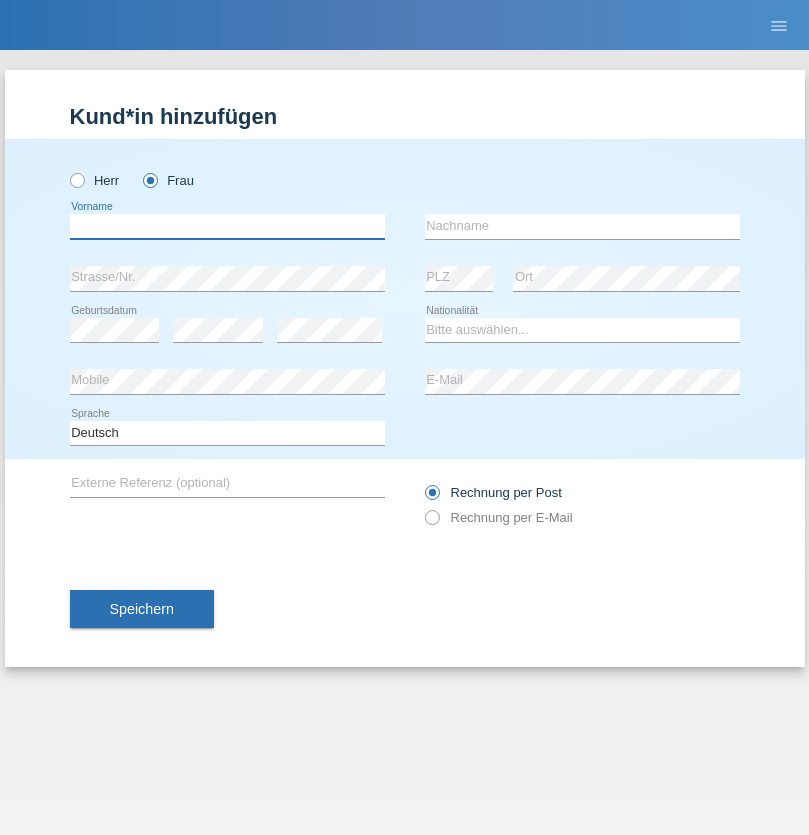 click at bounding box center (227, 226) 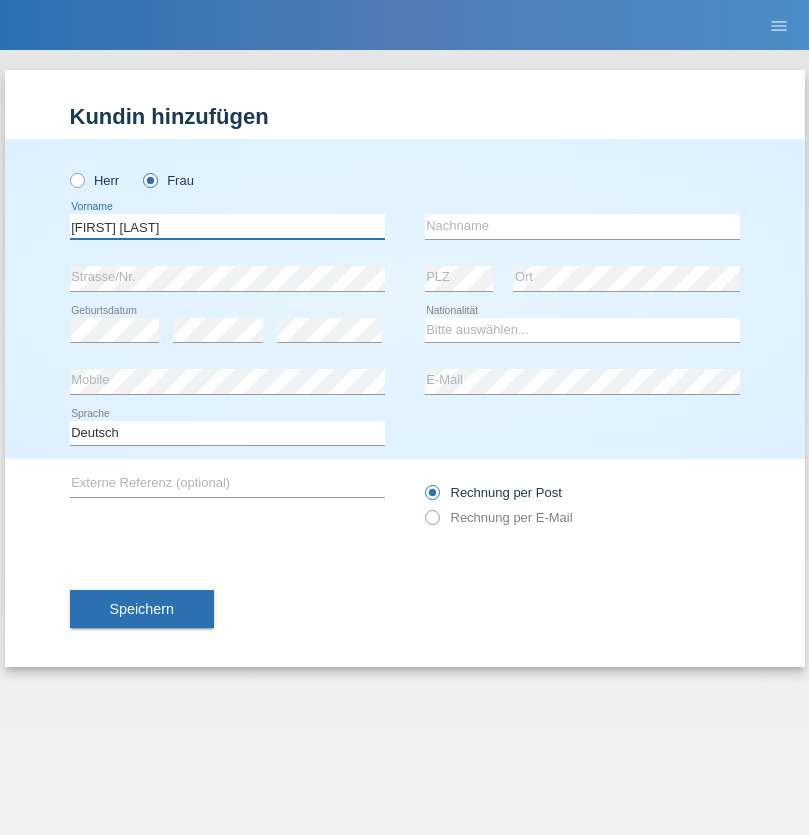 type on "Maria Fernanda" 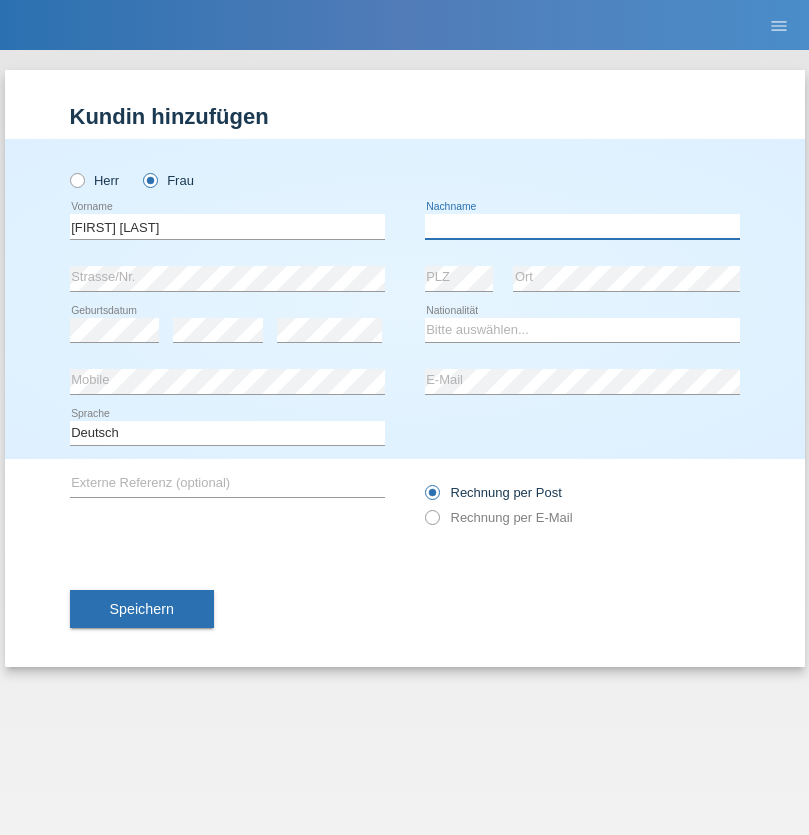 click at bounding box center (582, 226) 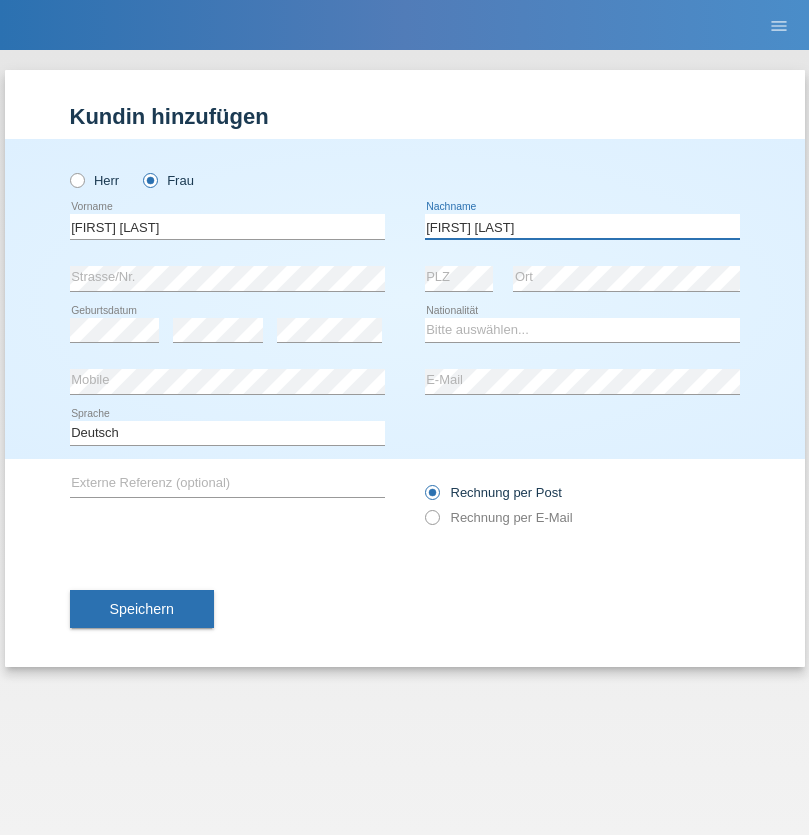type on "Knusel Campillo" 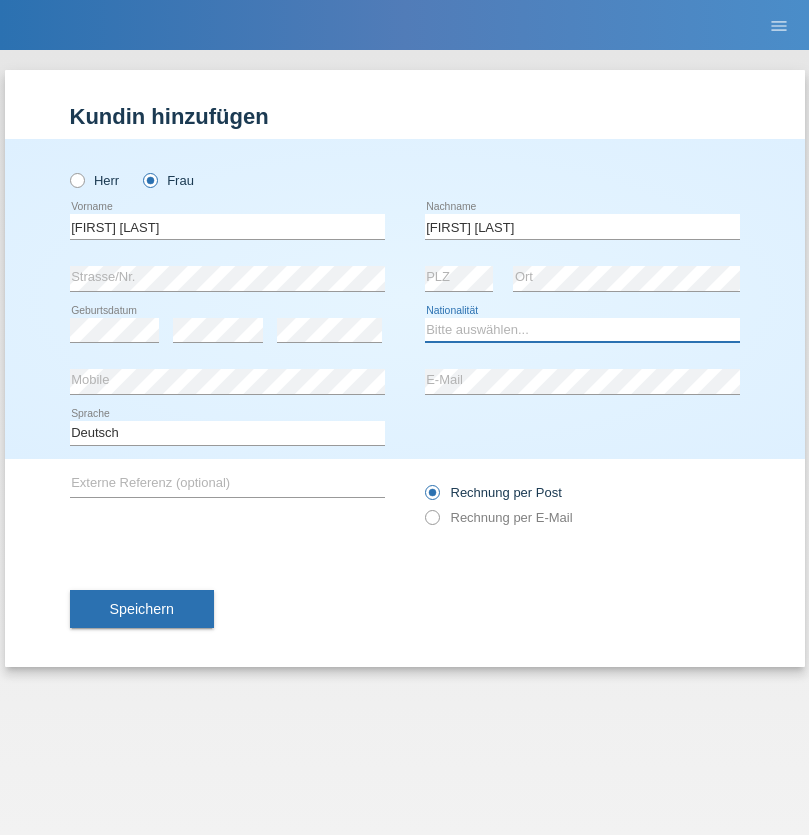select on "CH" 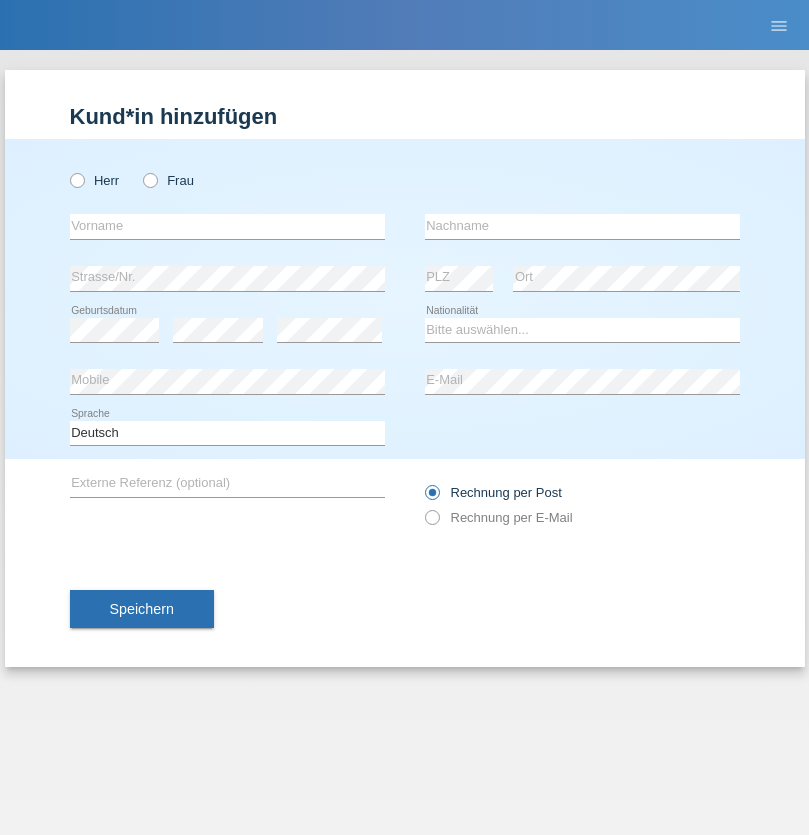 scroll, scrollTop: 0, scrollLeft: 0, axis: both 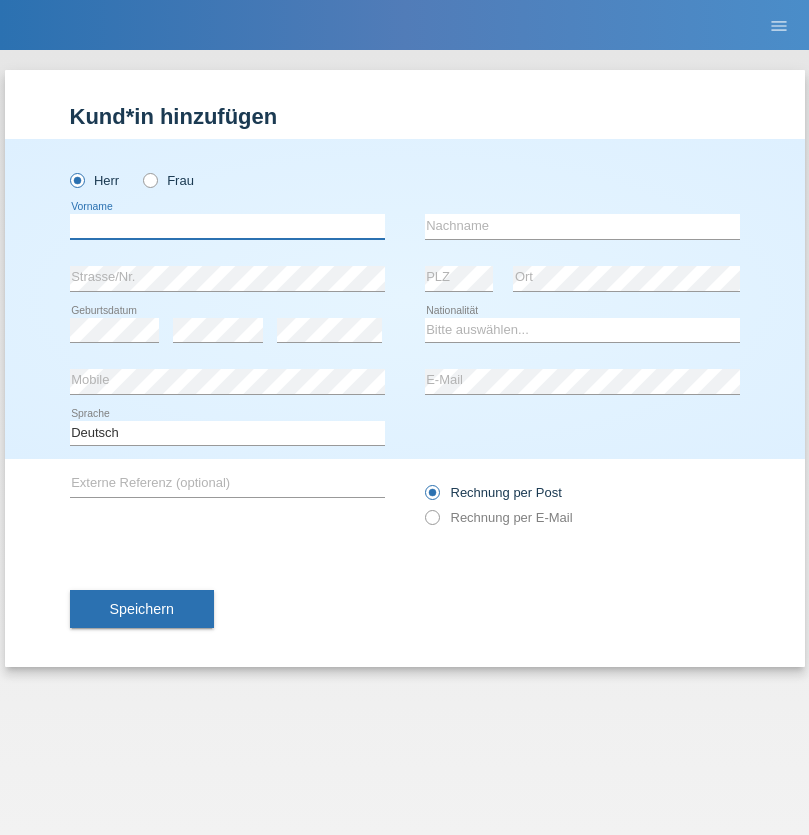 click at bounding box center [227, 226] 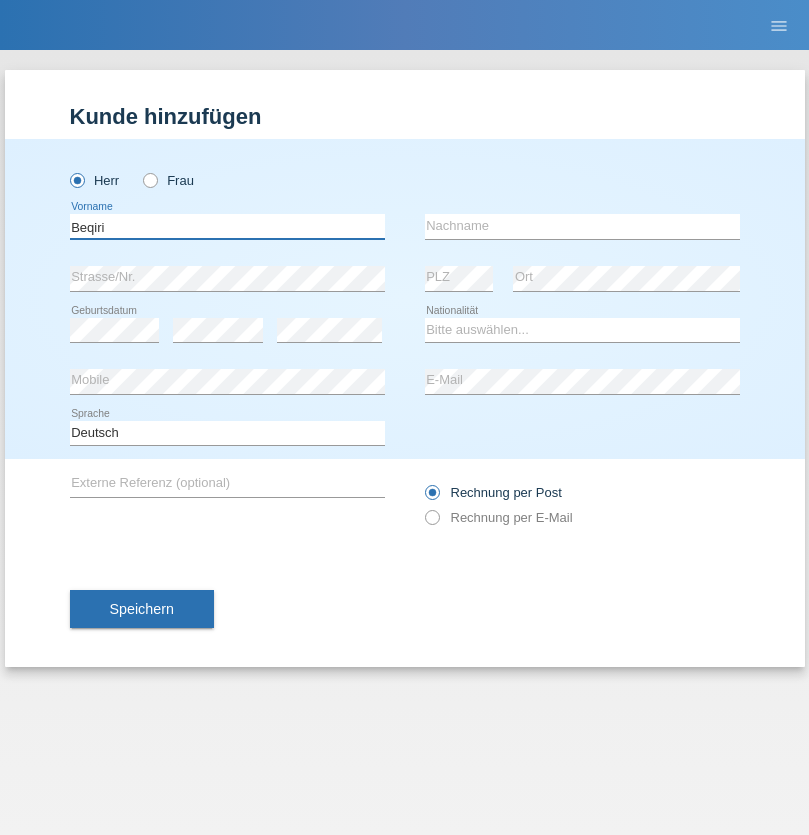 type on "Beqiri" 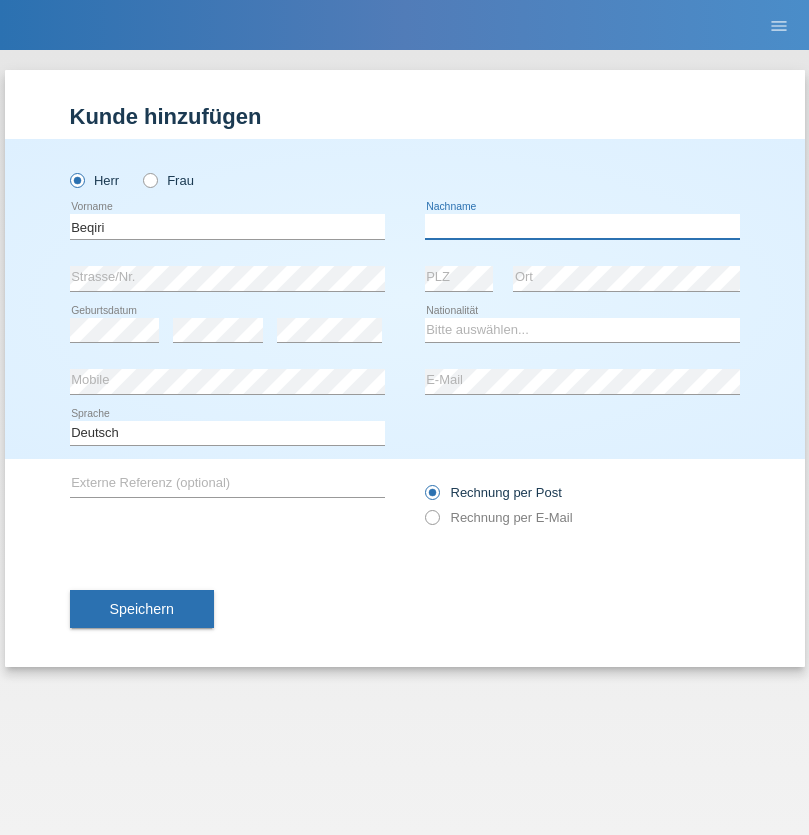 click at bounding box center (582, 226) 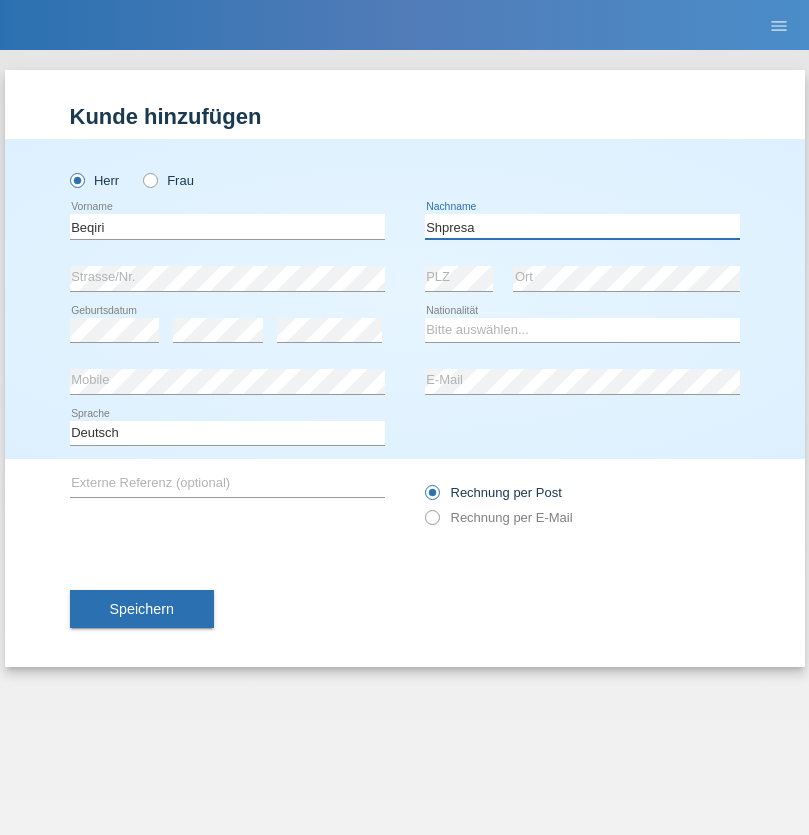 type on "Shpresa" 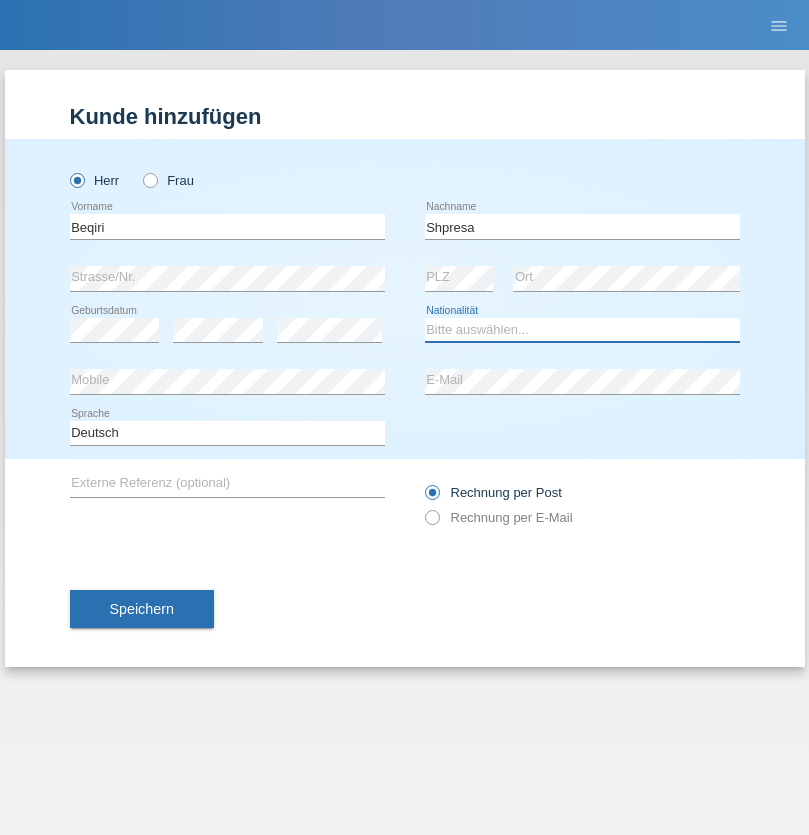 select on "XK" 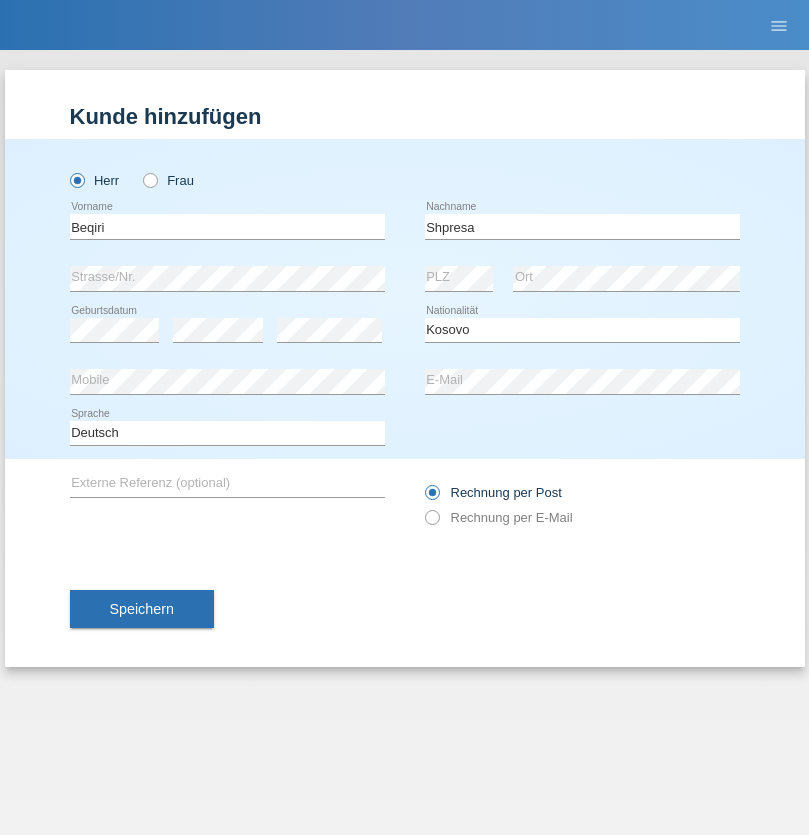 select on "C" 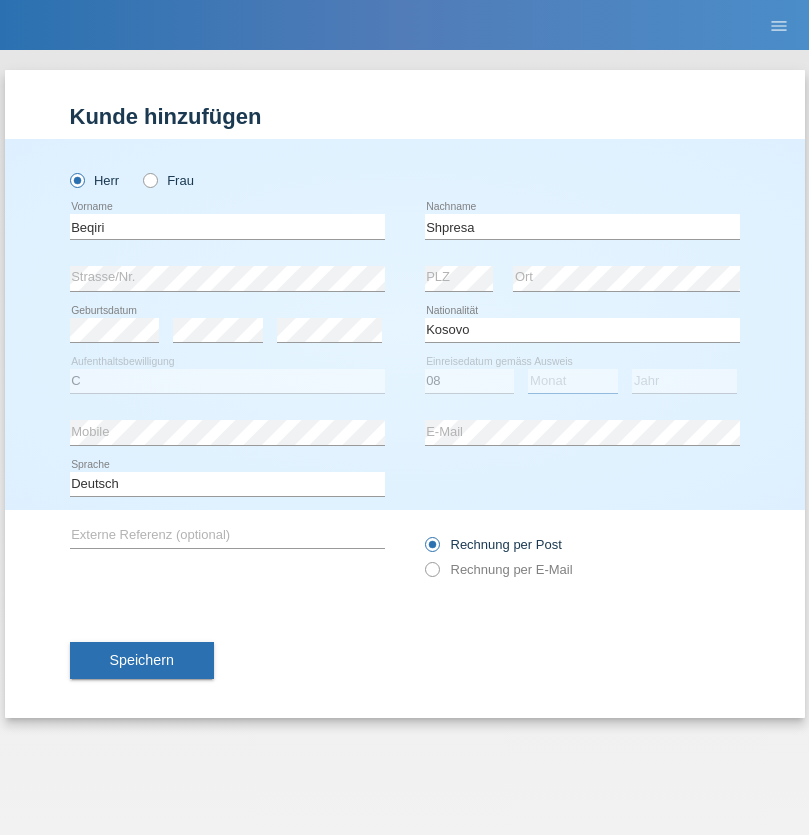 select on "02" 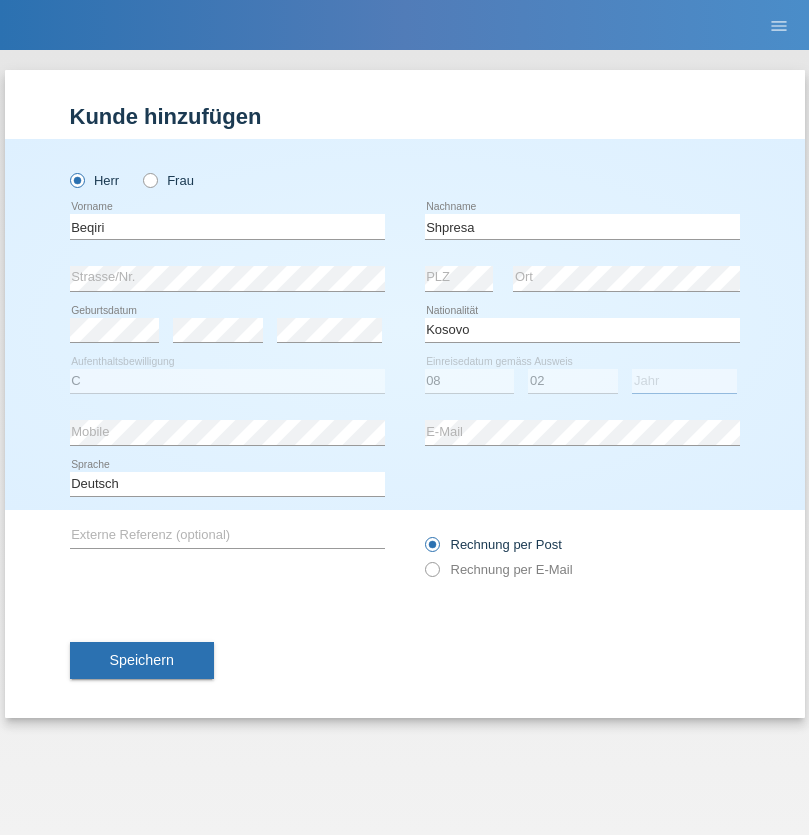select on "1979" 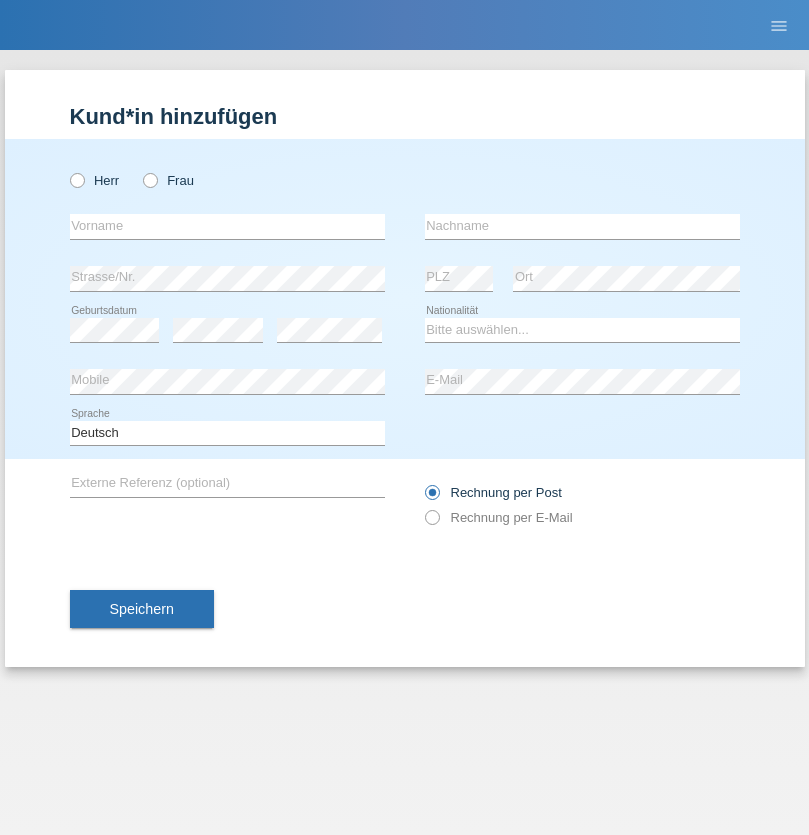 scroll, scrollTop: 0, scrollLeft: 0, axis: both 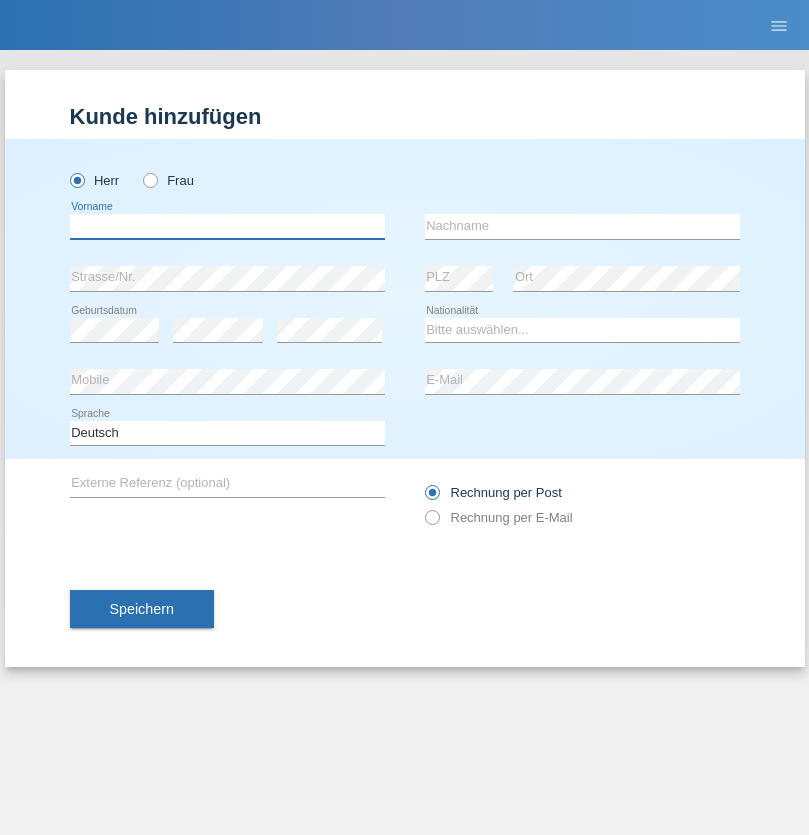 click at bounding box center [227, 226] 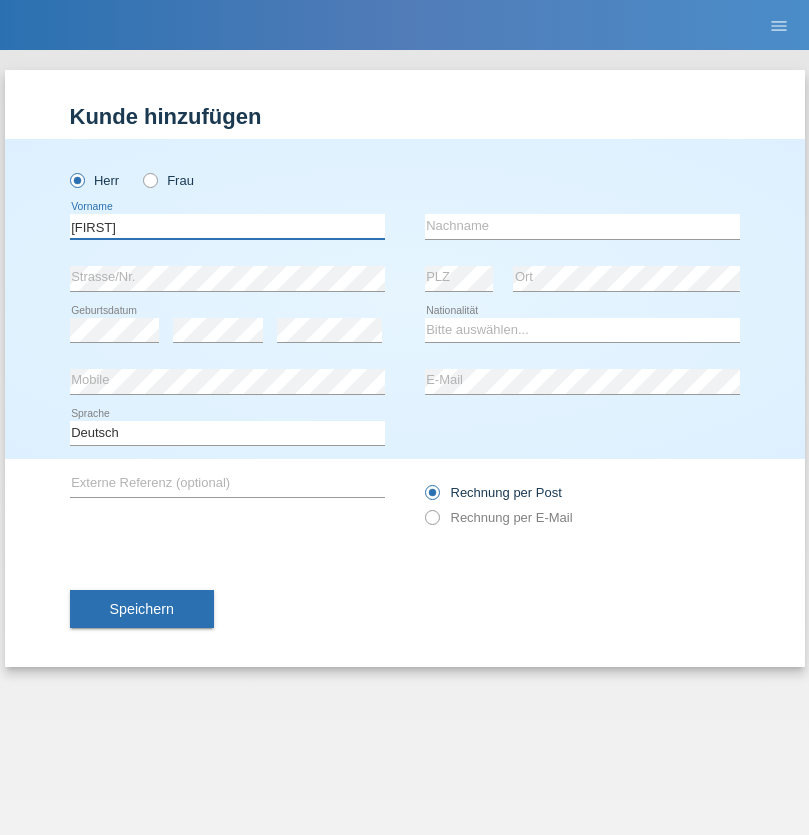 type on "[FIRST]" 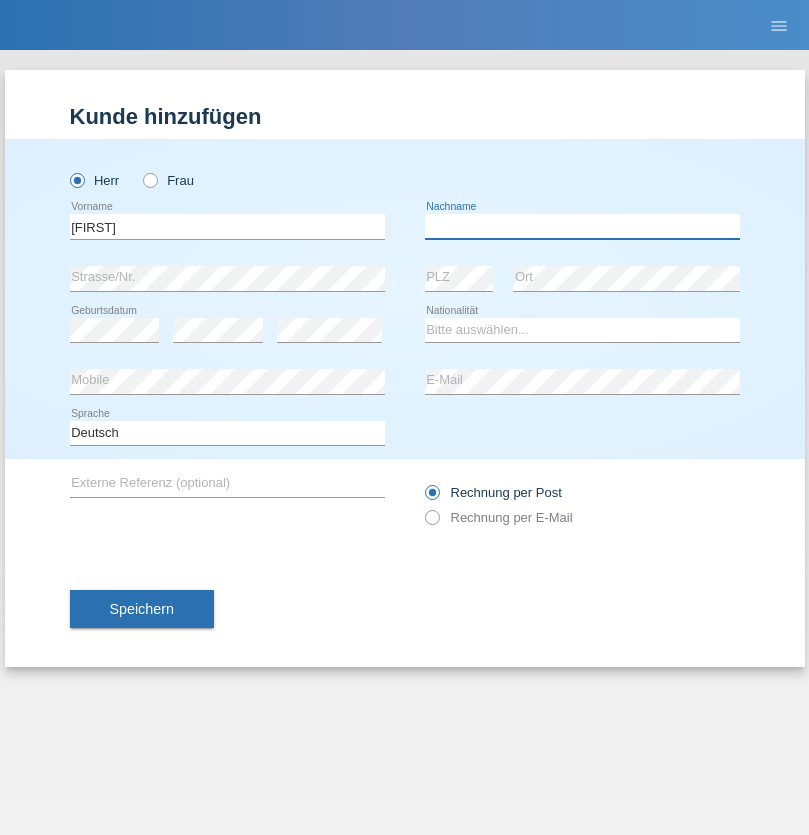click at bounding box center [582, 226] 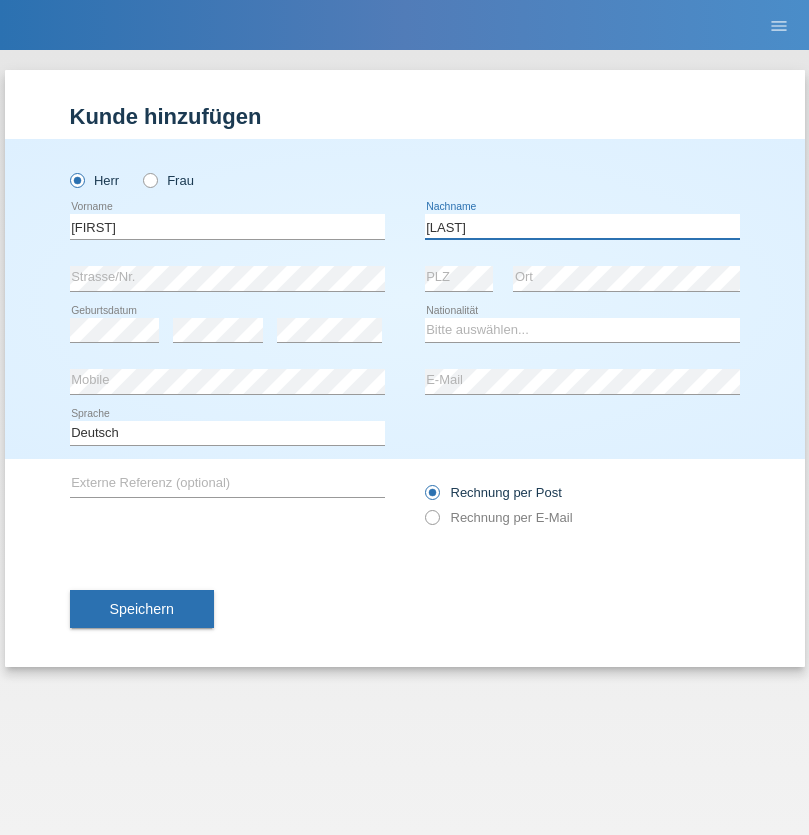 type on "[LAST]" 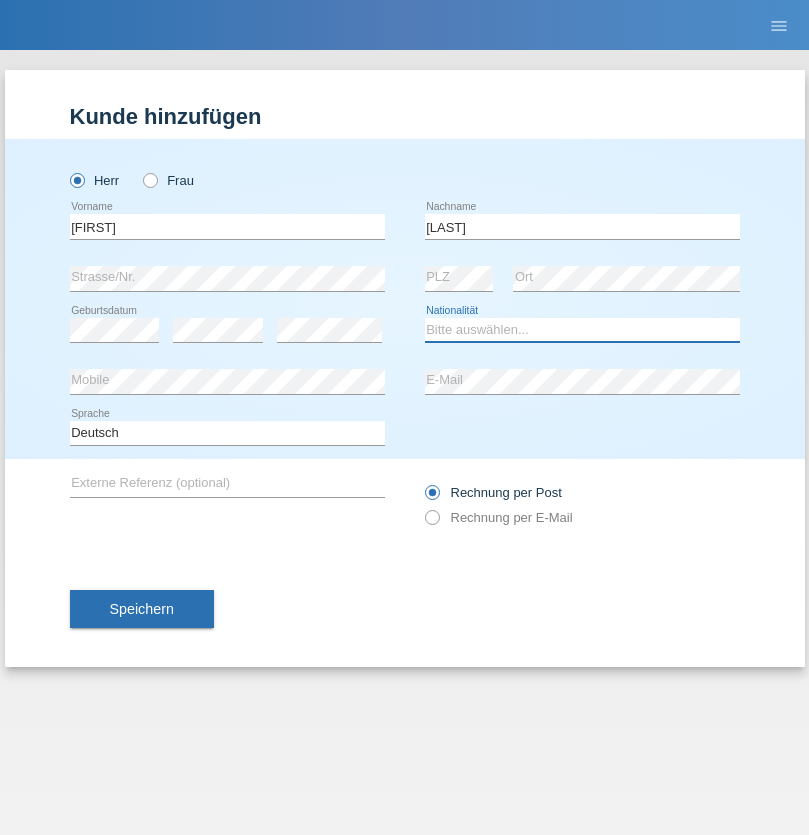 select on "CH" 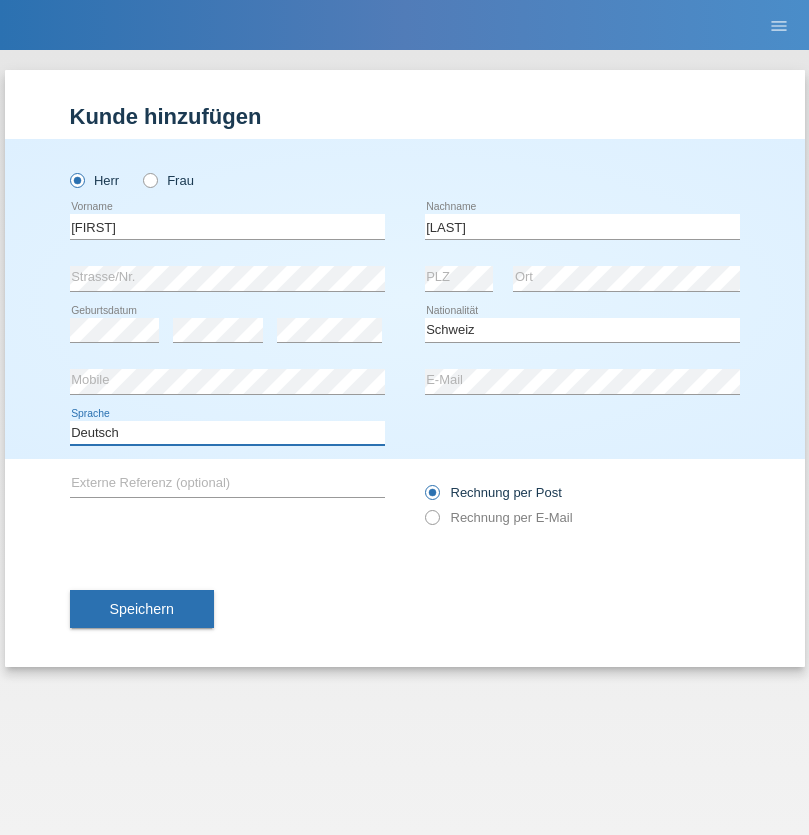 select on "en" 